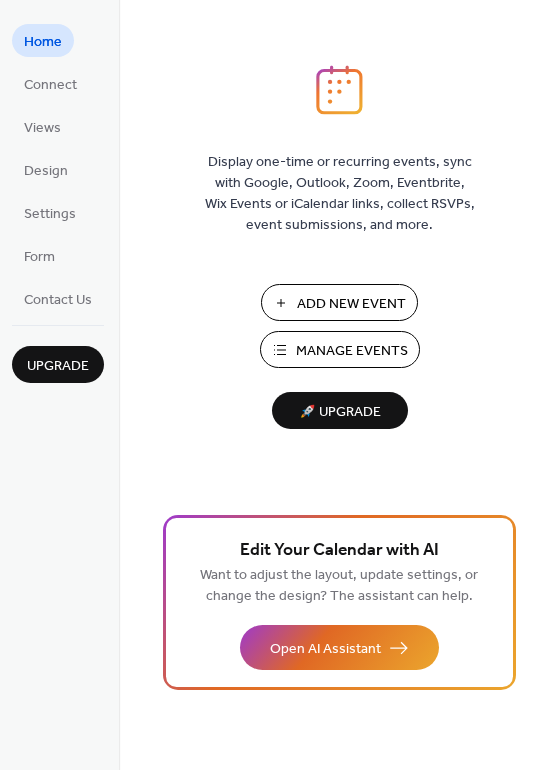 scroll, scrollTop: 0, scrollLeft: 0, axis: both 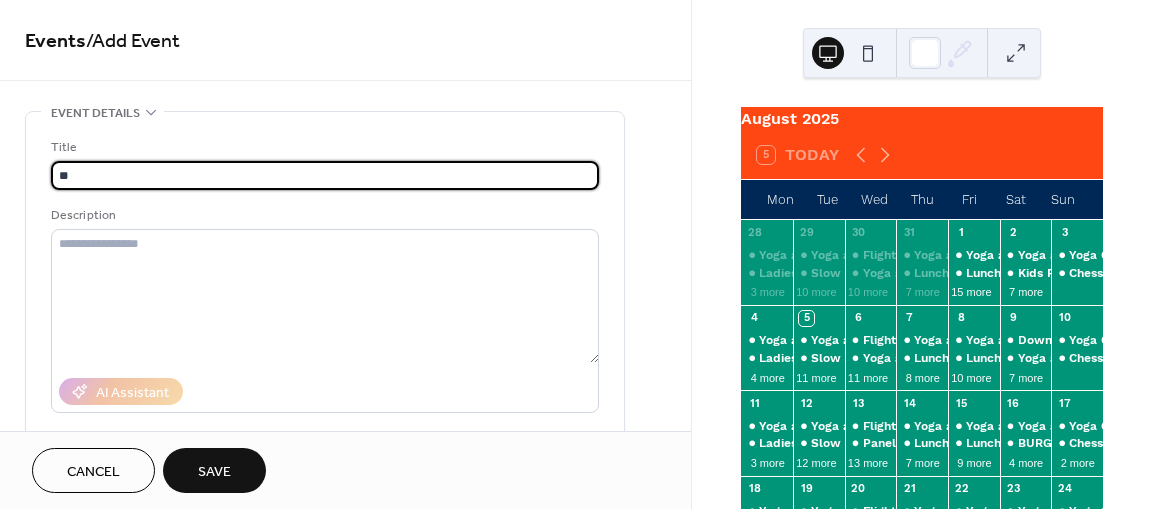 type on "*" 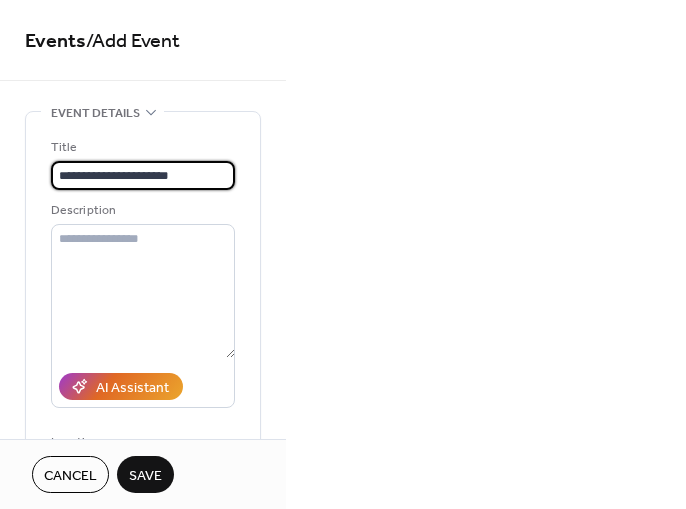 type on "**********" 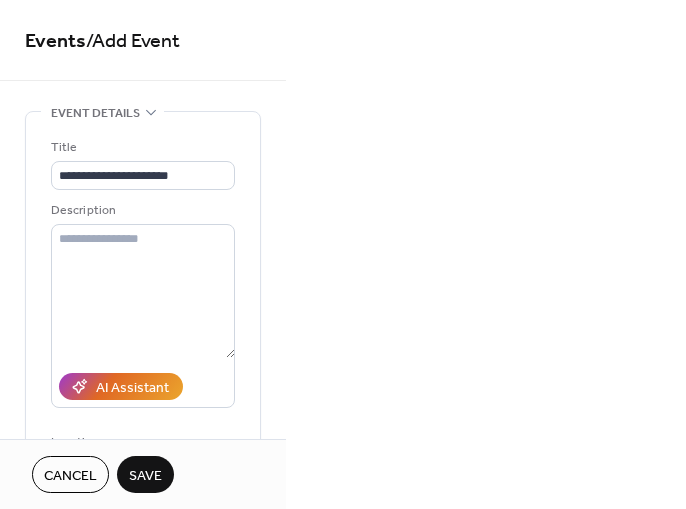 click on "**********" at bounding box center [343, 254] 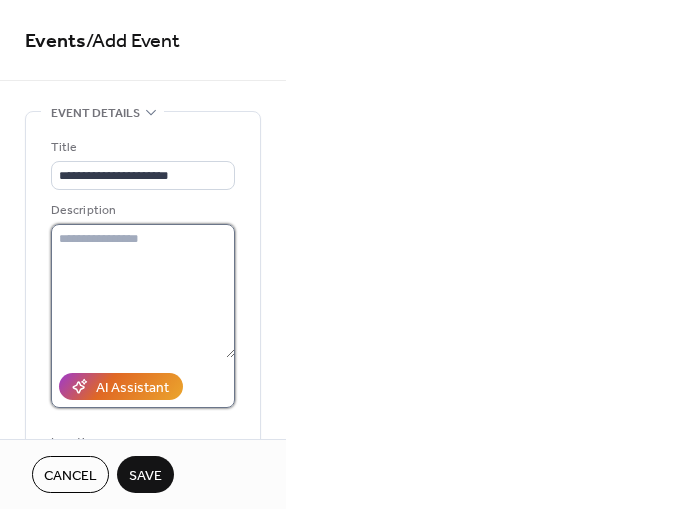 click at bounding box center (143, 291) 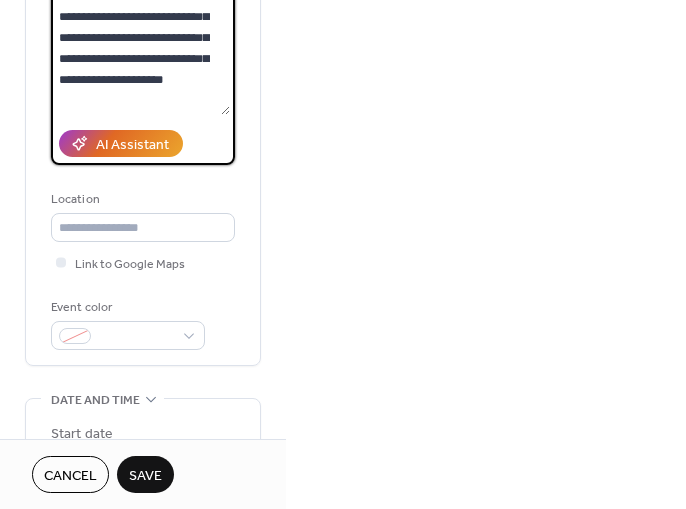 scroll, scrollTop: 246, scrollLeft: 0, axis: vertical 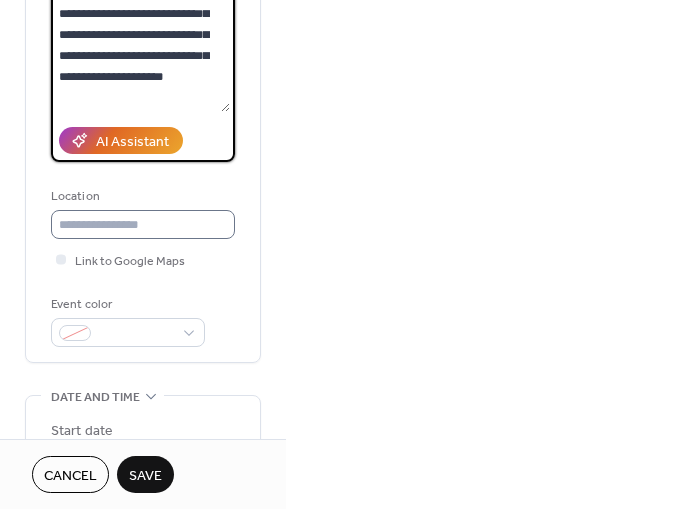 type on "**********" 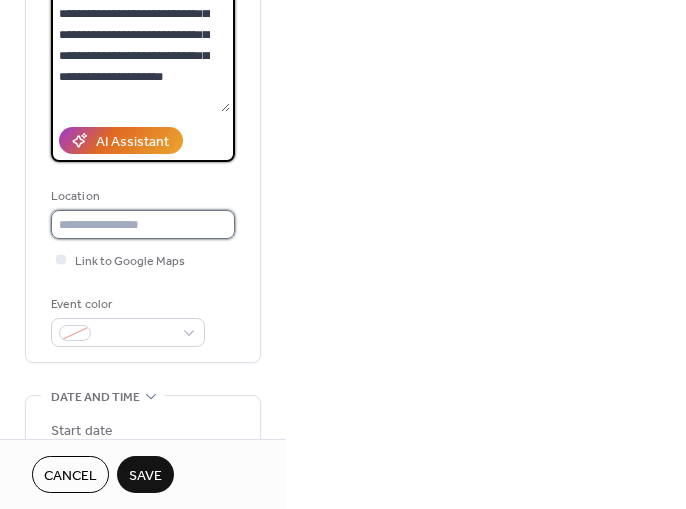 click at bounding box center (143, 224) 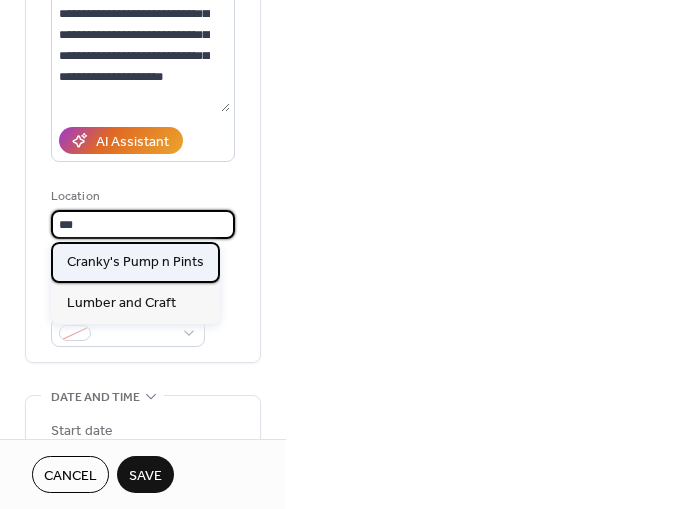 click on "Cranky's Pump n Pints" at bounding box center [135, 262] 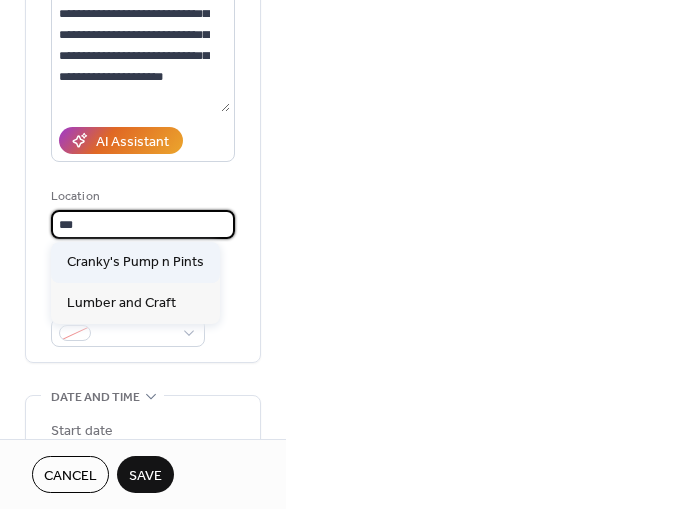 type on "**********" 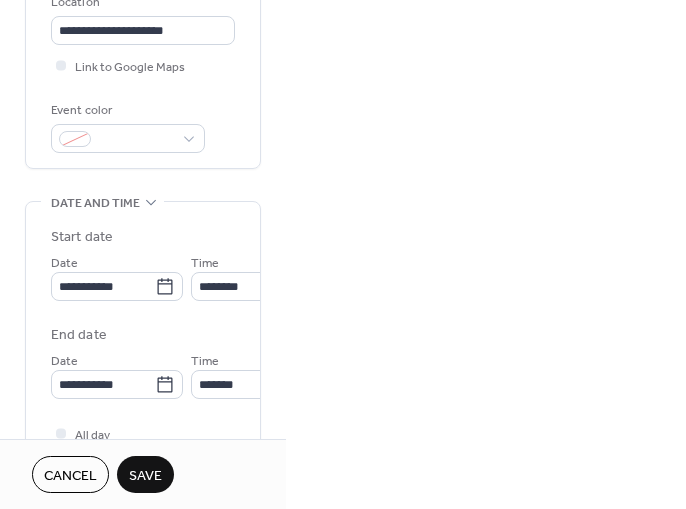 scroll, scrollTop: 441, scrollLeft: 0, axis: vertical 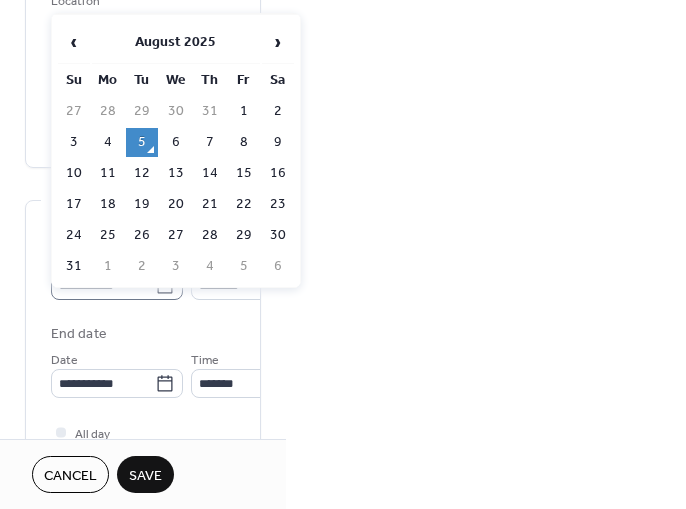 click 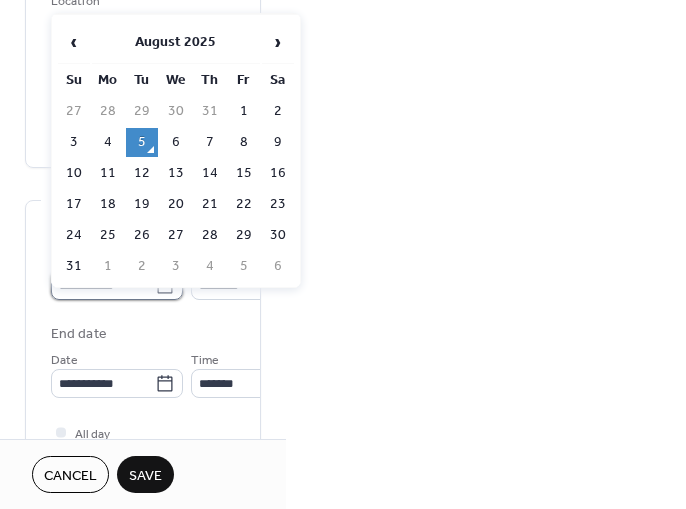 click on "**********" at bounding box center [103, 285] 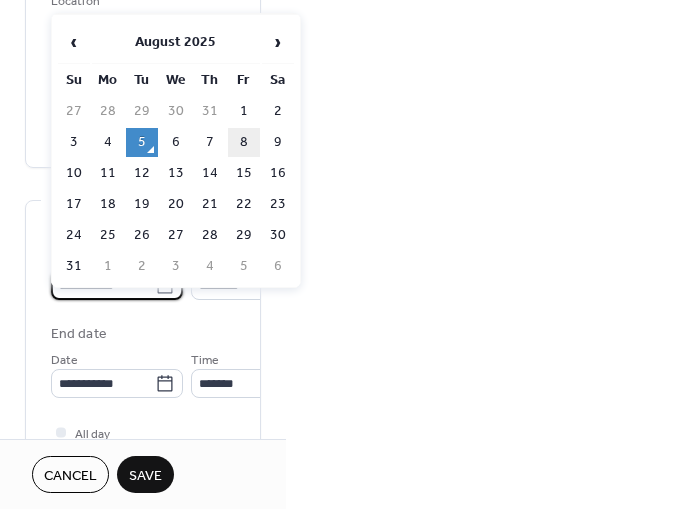 click on "8" at bounding box center [244, 142] 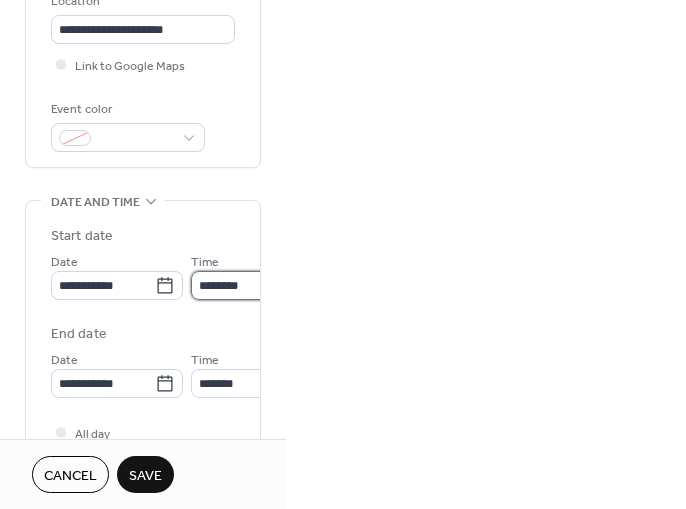 click on "********" at bounding box center (246, 285) 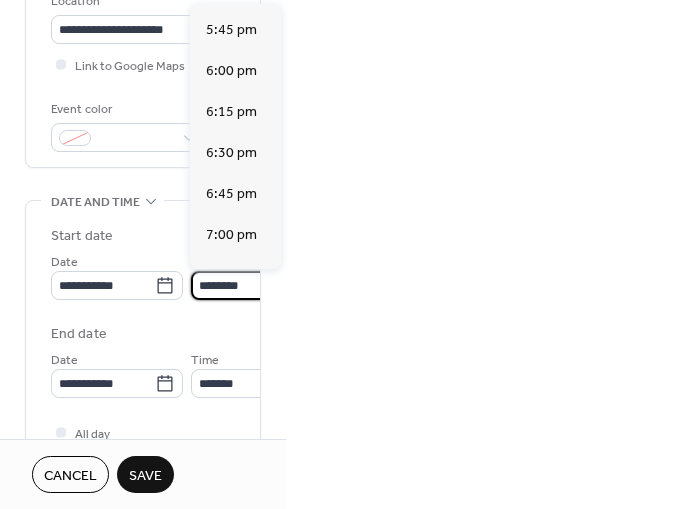 scroll, scrollTop: 2907, scrollLeft: 0, axis: vertical 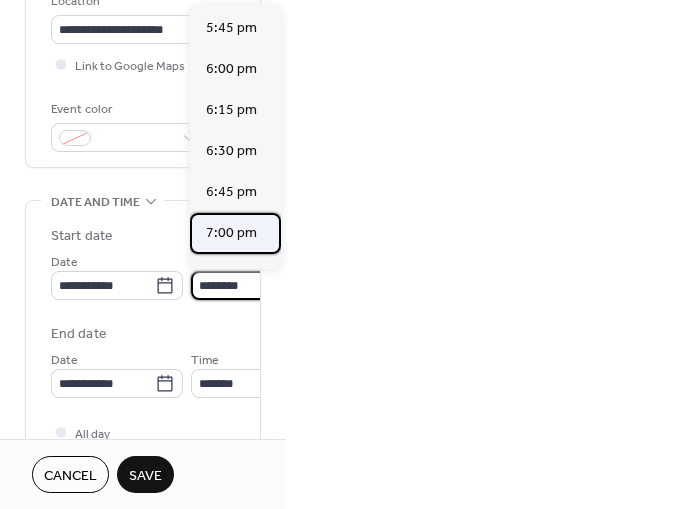 click on "7:00 pm" at bounding box center (231, 233) 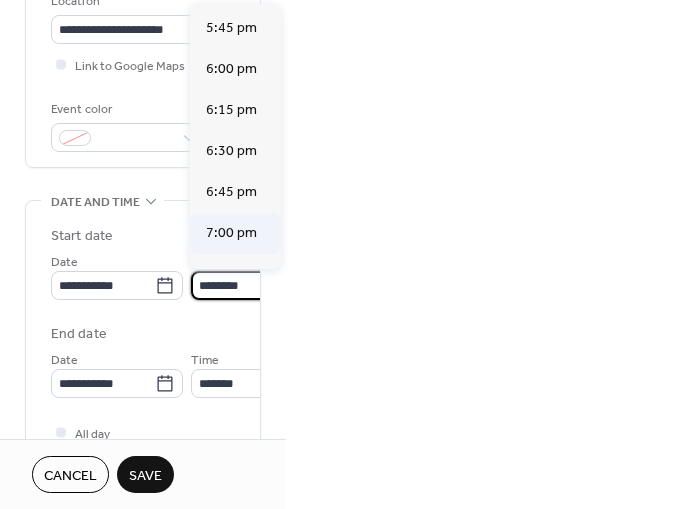 type on "*******" 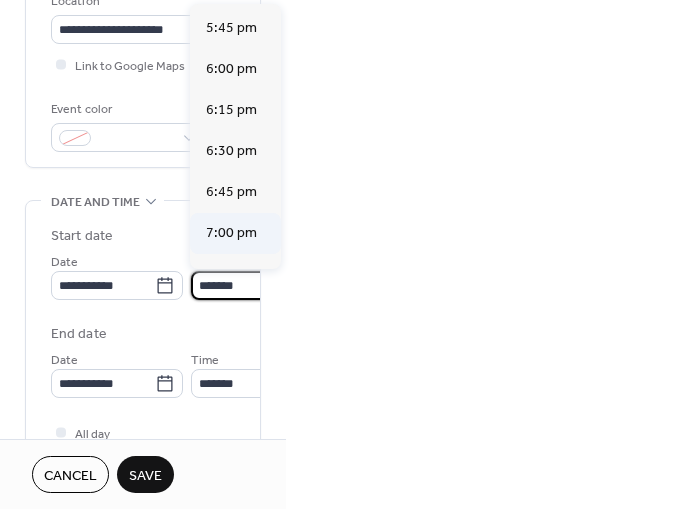 type on "*******" 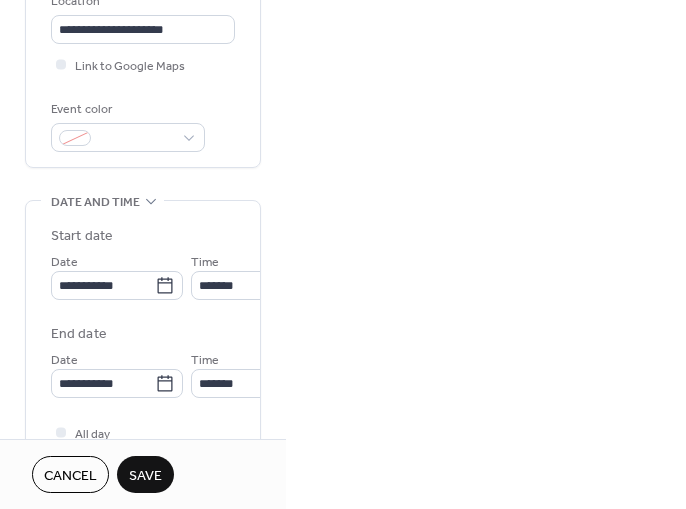 scroll, scrollTop: 0, scrollLeft: 0, axis: both 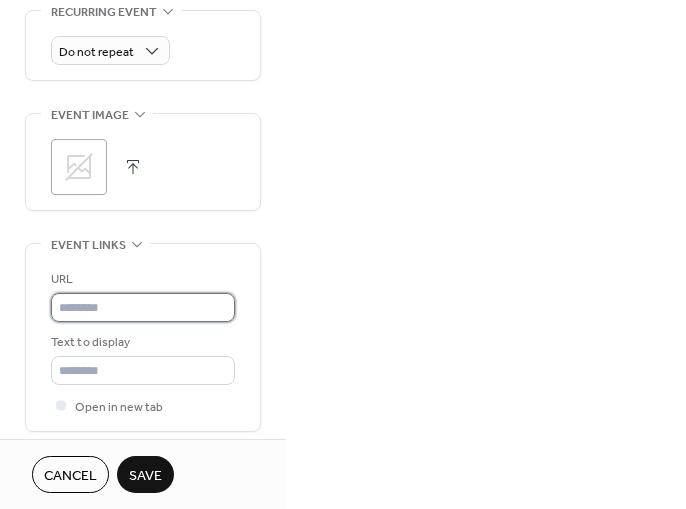 click at bounding box center [143, 307] 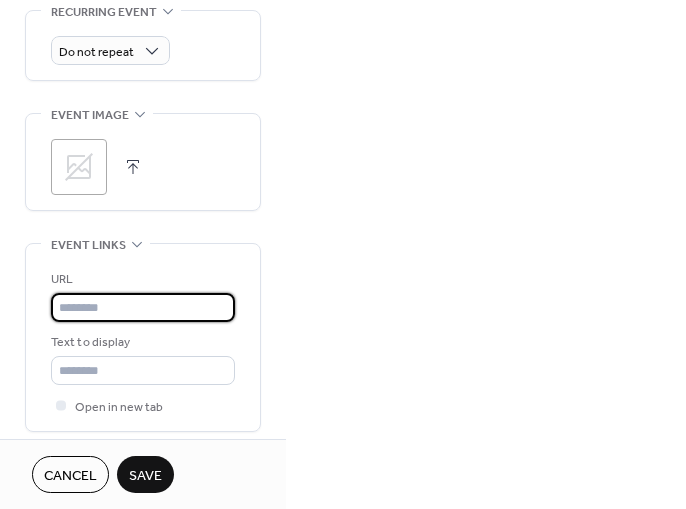 paste on "**********" 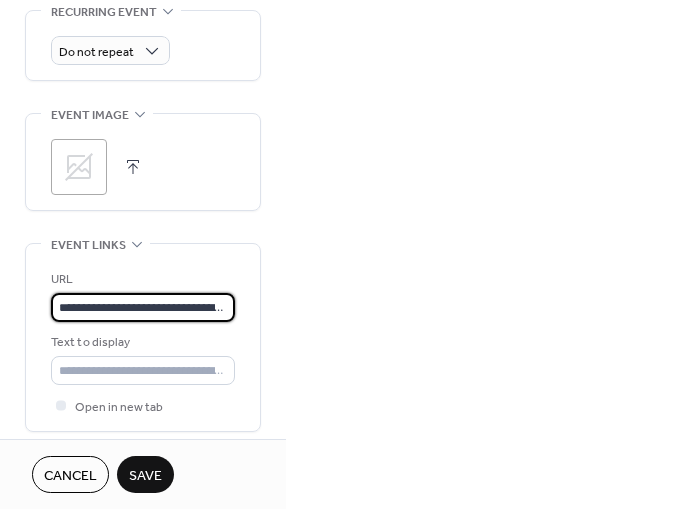 scroll, scrollTop: 0, scrollLeft: 43, axis: horizontal 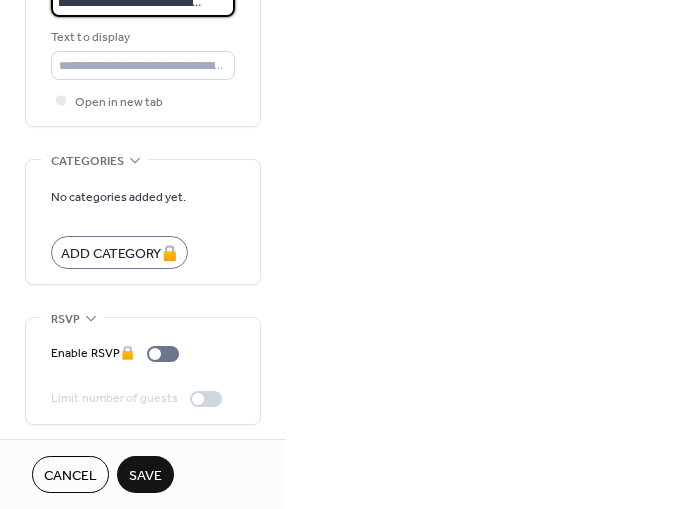 type on "**********" 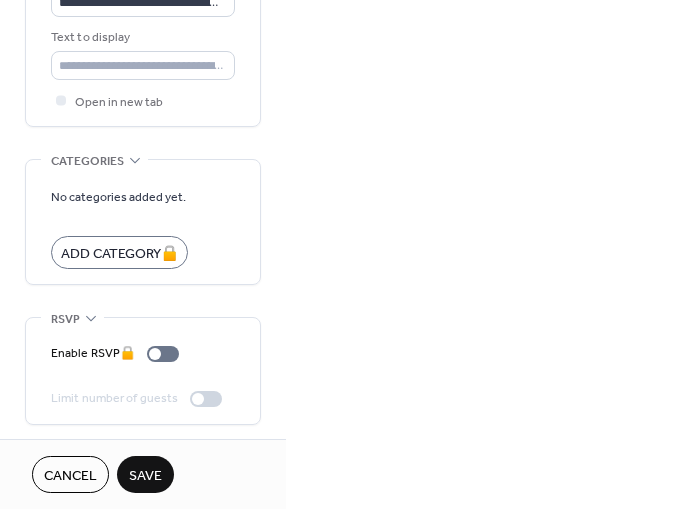 click on "Save" at bounding box center [145, 476] 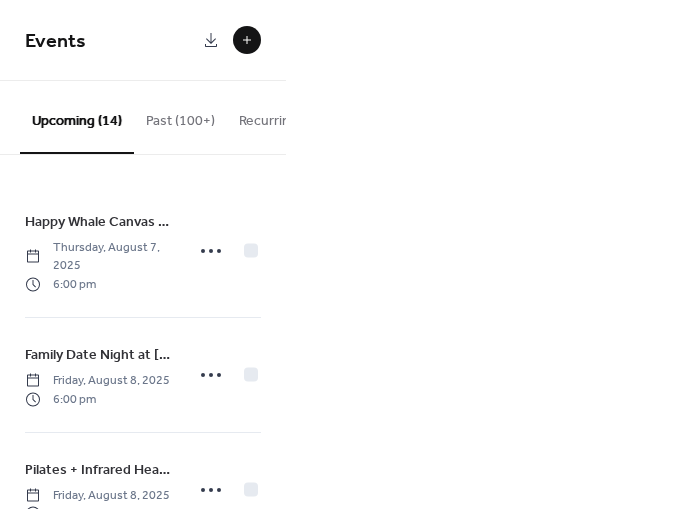click on "Events Upcoming (14) Past (100+) Recurring (71) Submissions Happy Whale Canvas Class at [BUSINESS_NAME] Thursday, [MONTH] [DAY], [YEAR] [TIME] Family Date Night at [BUSINESS_NAME] Friday, [MONTH] [DAY], [YEAR] [TIME] Pilates + Infrared Heat with Vidya Yoga Friday, [MONTH] [DAY], [YEAR] [TIME] Live Music at Cranky's Friday, [MONTH] [DAY], [YEAR] [TIME] Downtown Sidewalk Sale Saturday, [MONTH] [DAY], [YEAR] [TIME] After Hours Party at Terrarium Plant Store Saturday, [MONTH] [DAY], [YEAR] [TIME] Booked for Lunch: "True Grit" Tuesday, [MONTH] [DAY], [YEAR] [TIME] Panel and Discussion at Spark Plaza Wednesday, [MONTH] [DAY], [YEAR] [TIME] Panel and Discussion at Spark Plaza Wednesday, [MONTH] [DAY], [YEAR] [TIME] Finer Points: Cursive Interactive Workshop Wednesday, [MONTH] [DAY], [YEAR] [TIME] Lavender Fields Canvas Class at [BUSINESS_NAME] Thursday, [MONTH] [DAY], [YEAR] [TIME] Ladies' Night at [BUSINESS_NAME] Friday, [MONTH] [DAY], [YEAR] [TIME] Quilting 101 at The [CITY] Public Library Tuesday, [MONTH] [DAY], [YEAR] [TIME] Umoja Festival Saturday, [MONTH] [DAY], [YEAR] [TIME] 5 1" at bounding box center (343, 254) 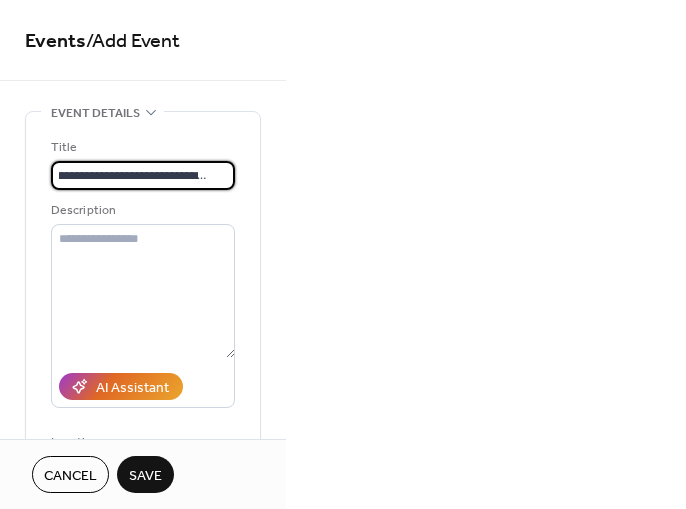 scroll, scrollTop: 0, scrollLeft: 22, axis: horizontal 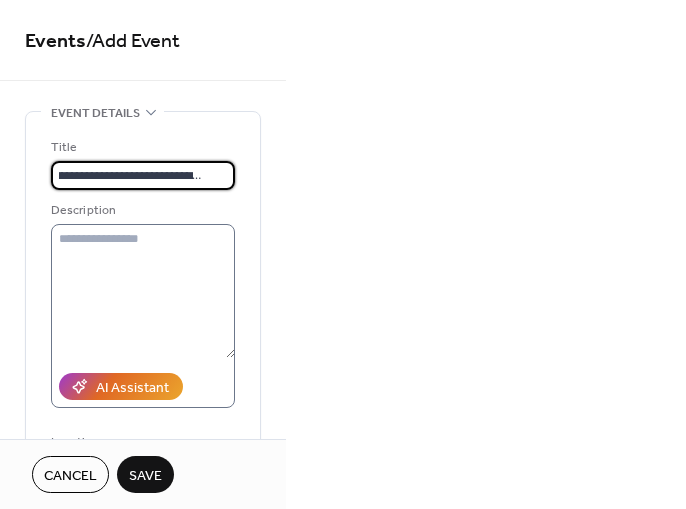 type on "**********" 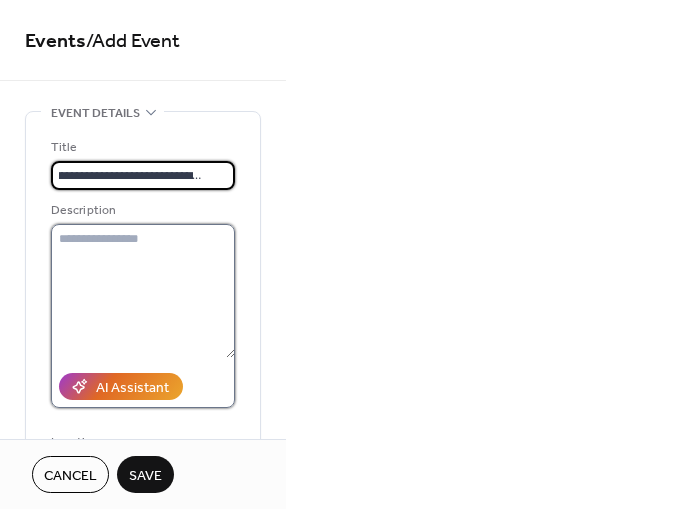 scroll, scrollTop: 0, scrollLeft: 0, axis: both 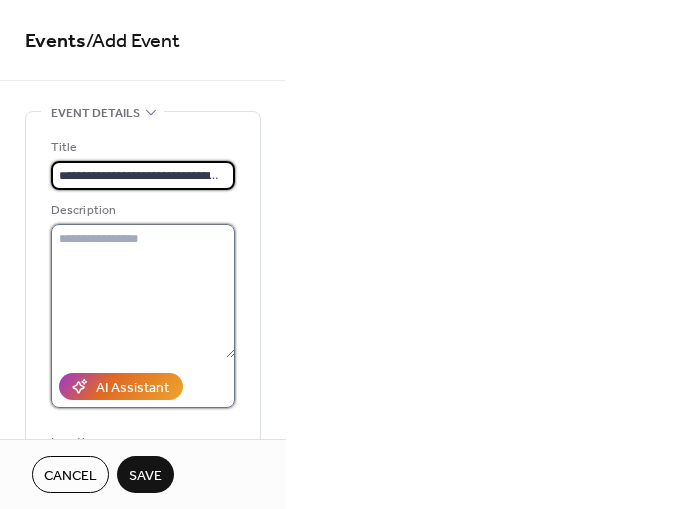 click at bounding box center [143, 291] 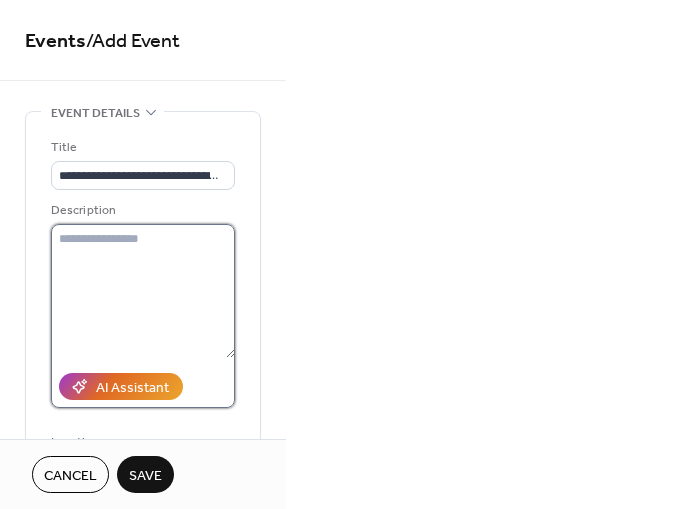 click at bounding box center [143, 291] 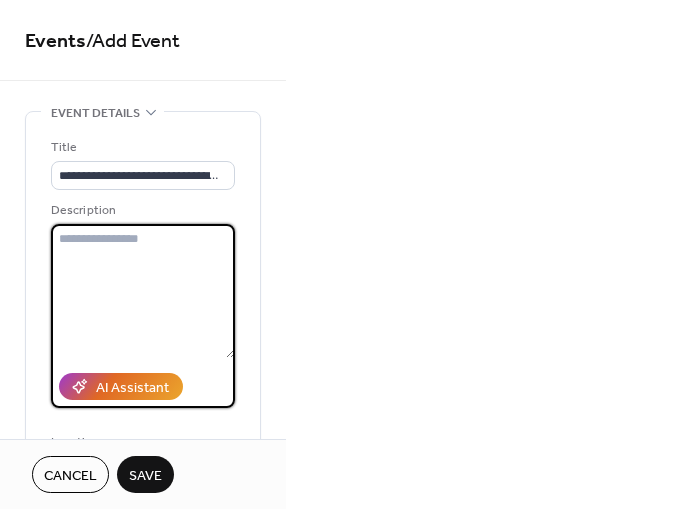 paste on "**********" 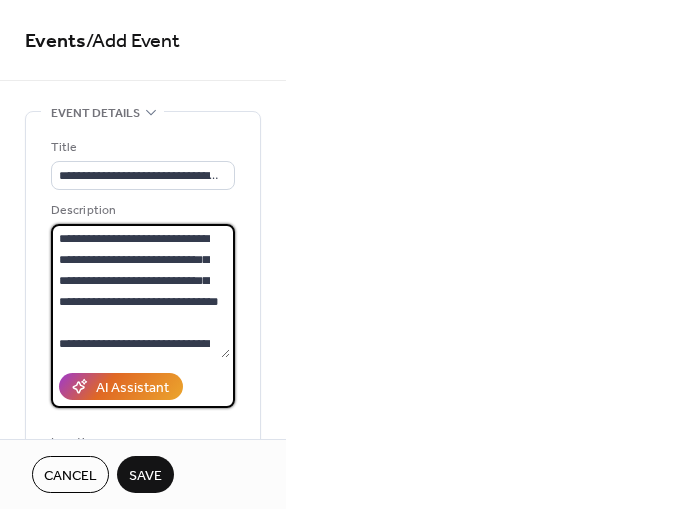 scroll, scrollTop: 81, scrollLeft: 0, axis: vertical 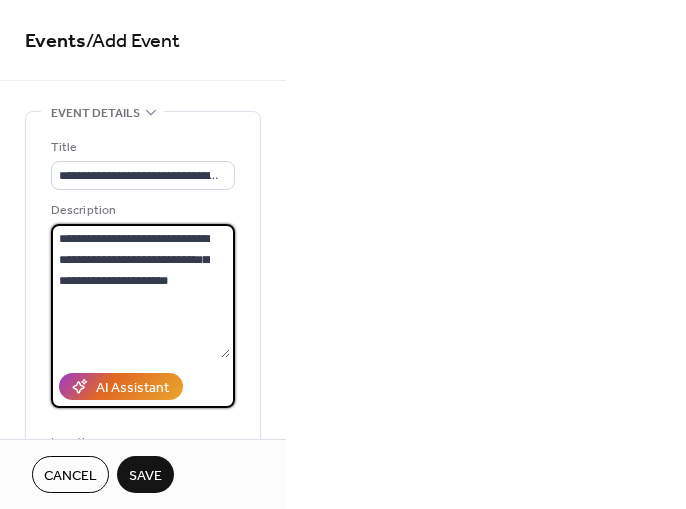 click on "**********" at bounding box center [140, 291] 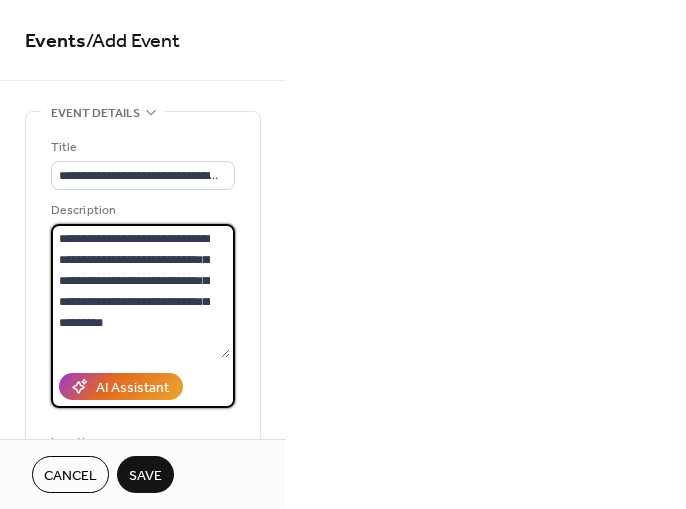 scroll, scrollTop: 18, scrollLeft: 0, axis: vertical 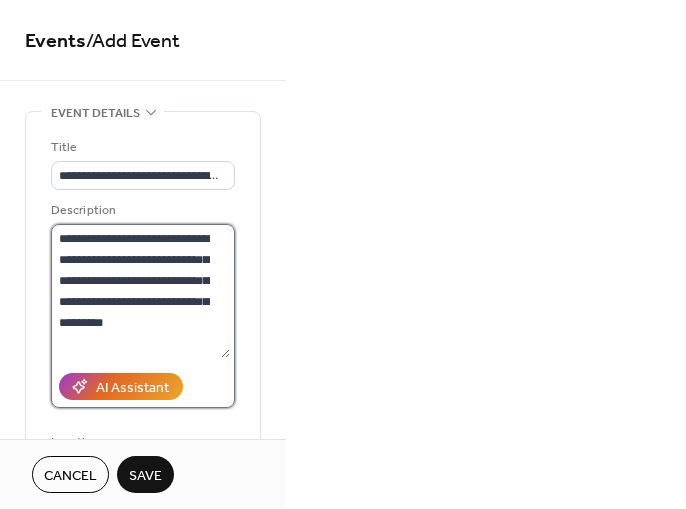 click on "**********" at bounding box center [140, 291] 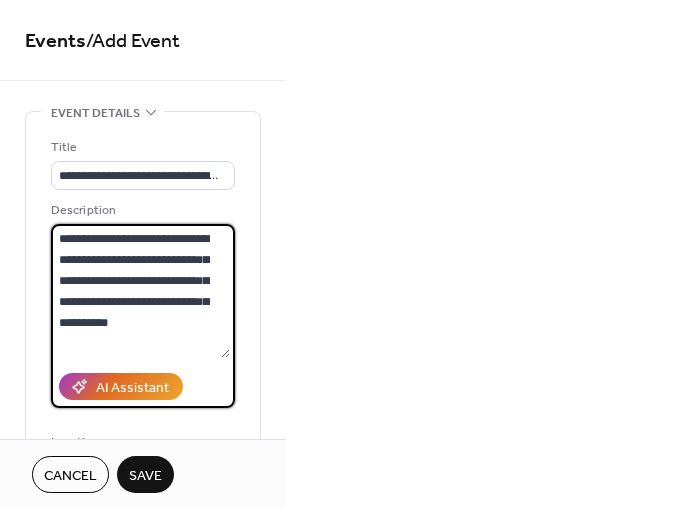 paste on "**********" 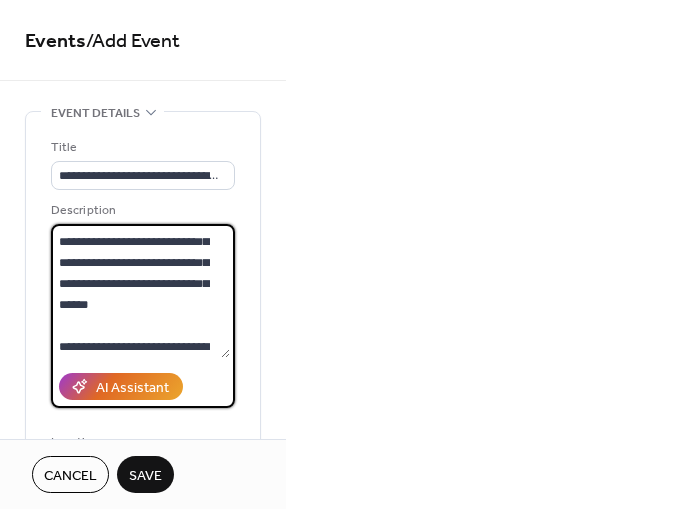 scroll, scrollTop: 81, scrollLeft: 0, axis: vertical 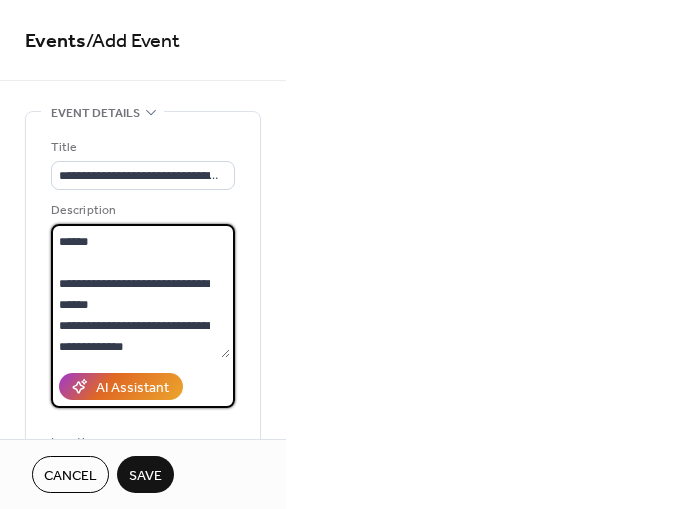 click on "**********" at bounding box center (140, 291) 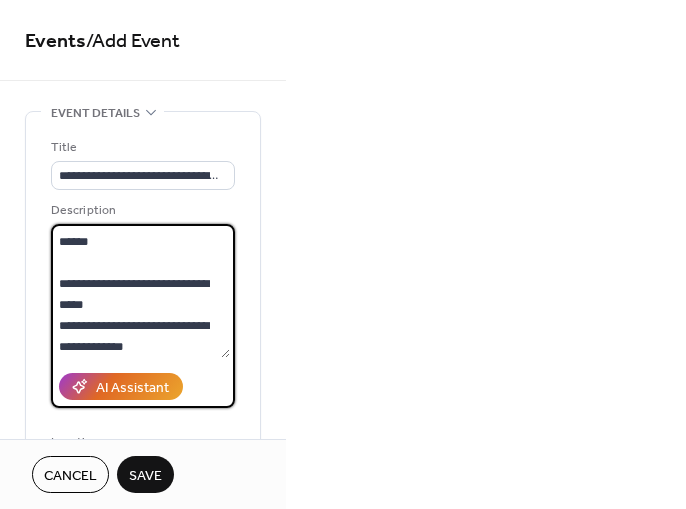 click on "**********" at bounding box center [140, 291] 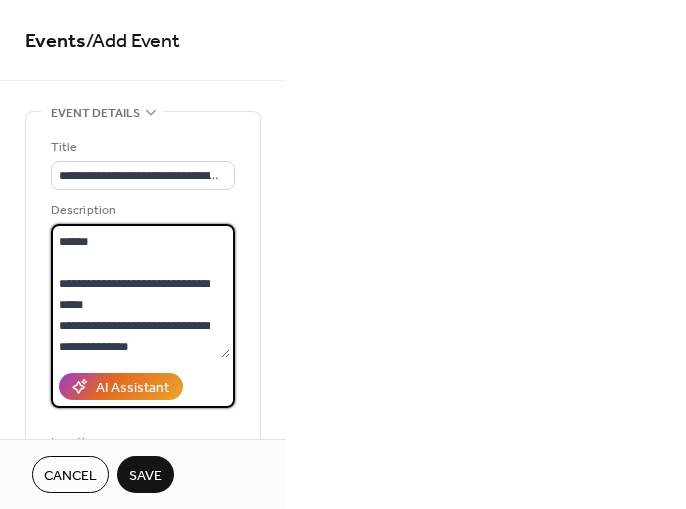 click on "**********" at bounding box center (140, 291) 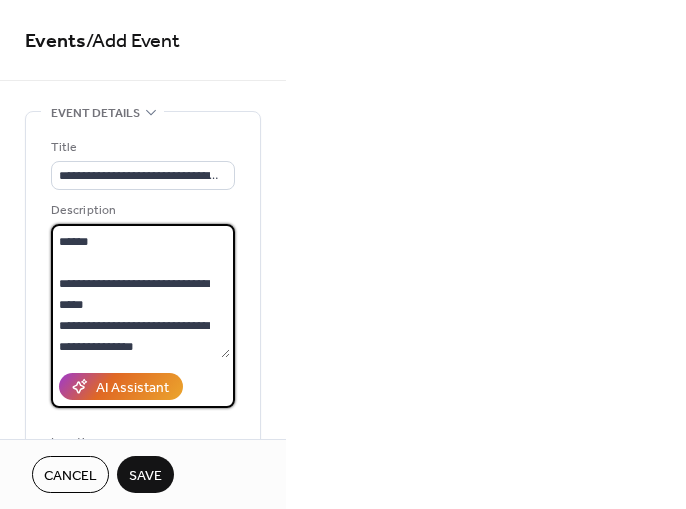 click on "**********" at bounding box center [140, 291] 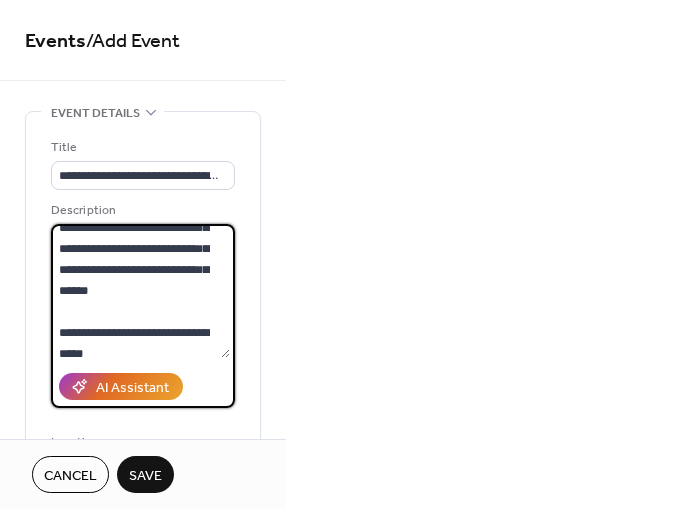 scroll, scrollTop: 0, scrollLeft: 0, axis: both 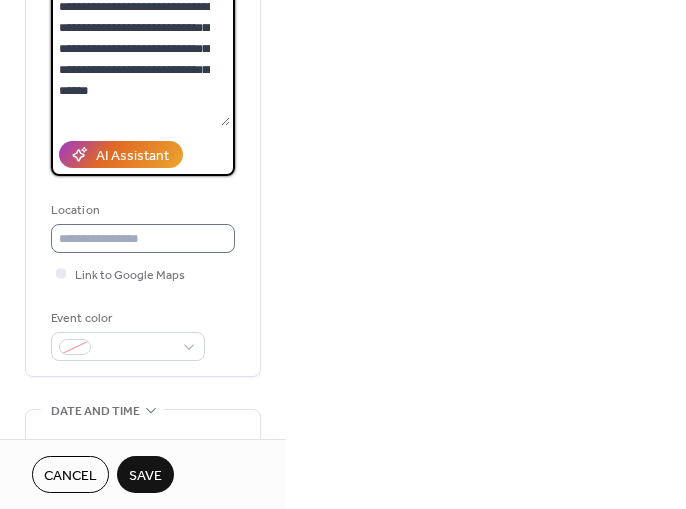 type on "**********" 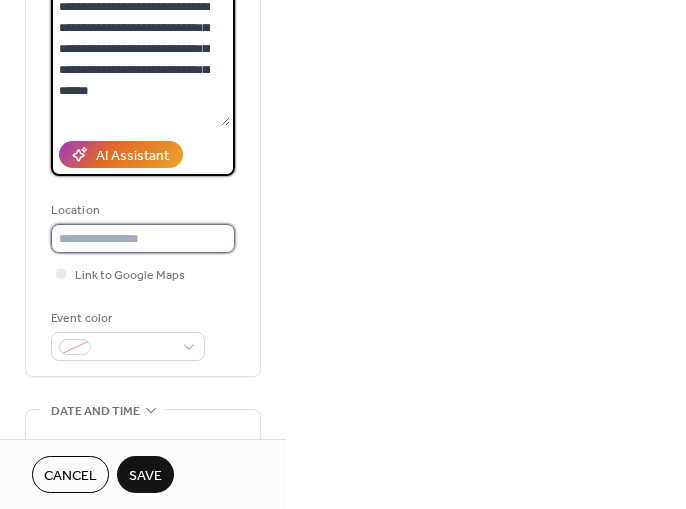 click at bounding box center [143, 238] 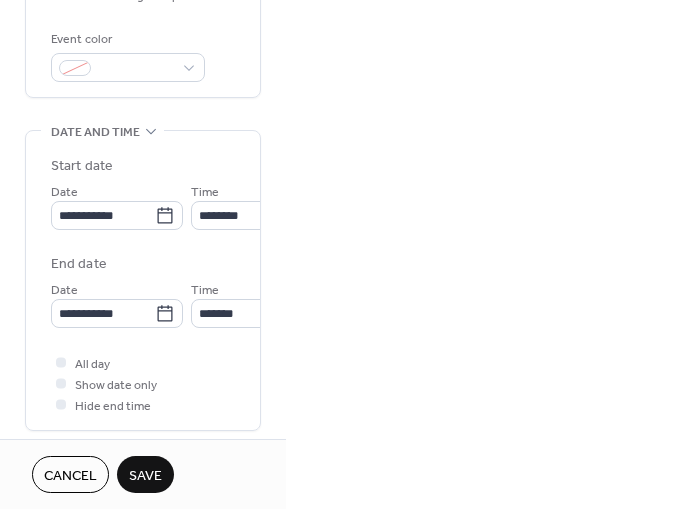 scroll, scrollTop: 512, scrollLeft: 0, axis: vertical 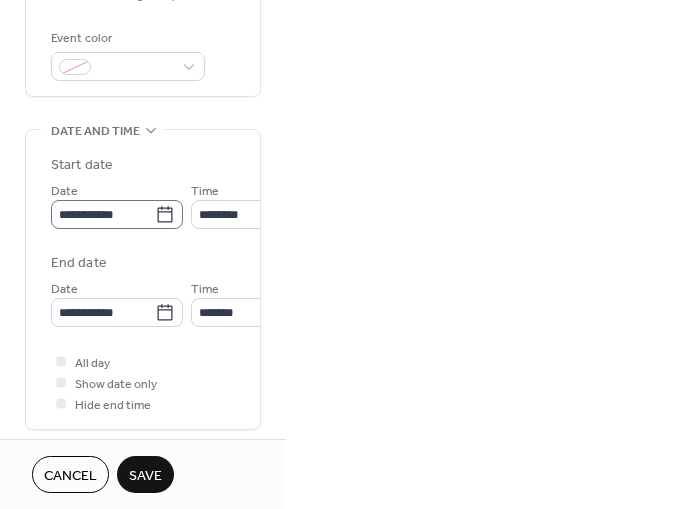 type on "**********" 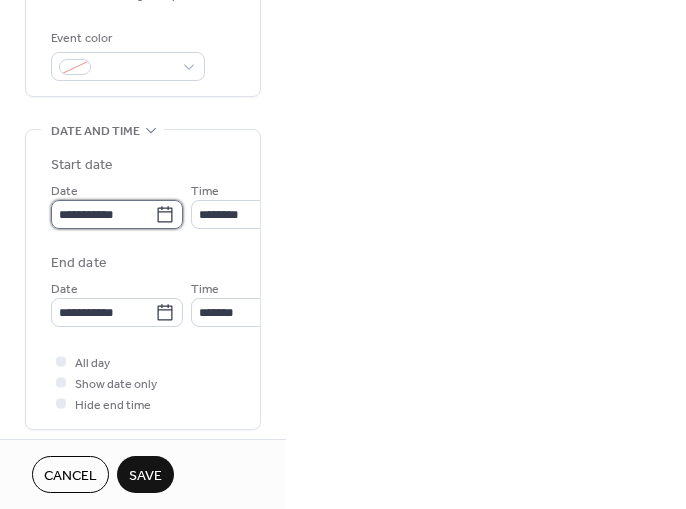 click on "**********" at bounding box center [103, 214] 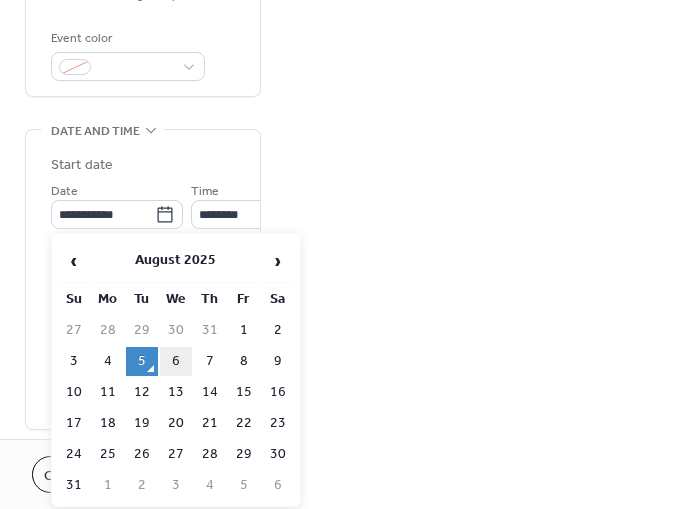 click on "6" at bounding box center [176, 361] 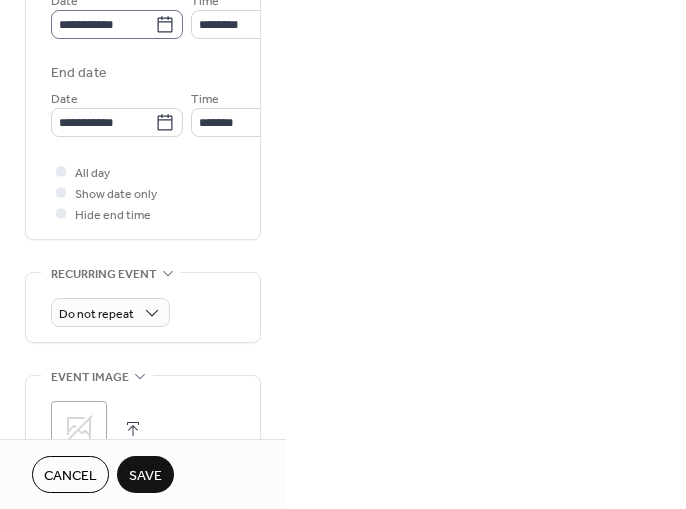 scroll, scrollTop: 703, scrollLeft: 0, axis: vertical 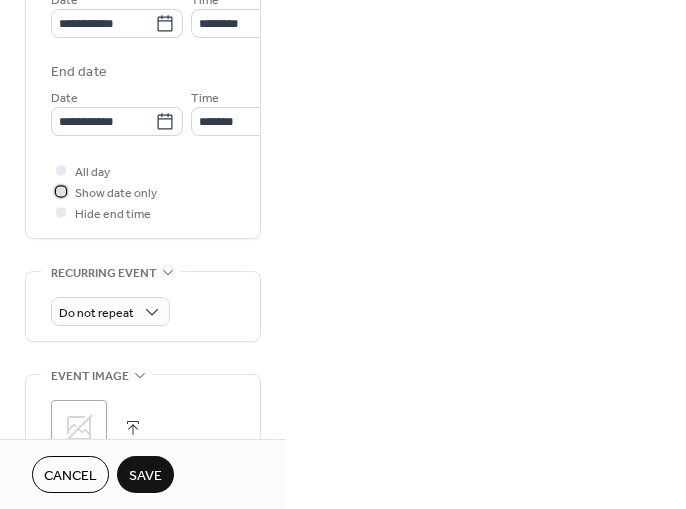 click at bounding box center (61, 191) 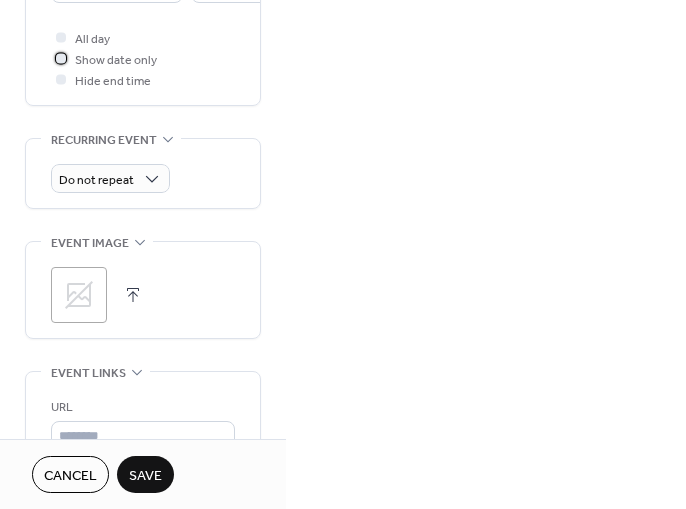 scroll, scrollTop: 837, scrollLeft: 0, axis: vertical 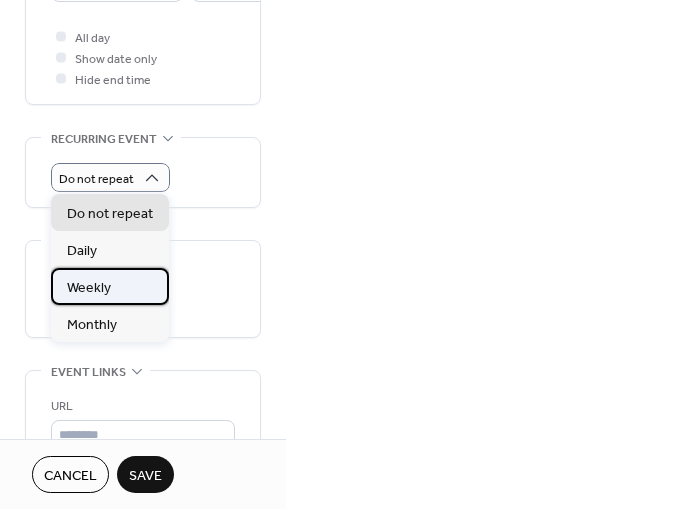 click on "Weekly" at bounding box center (89, 287) 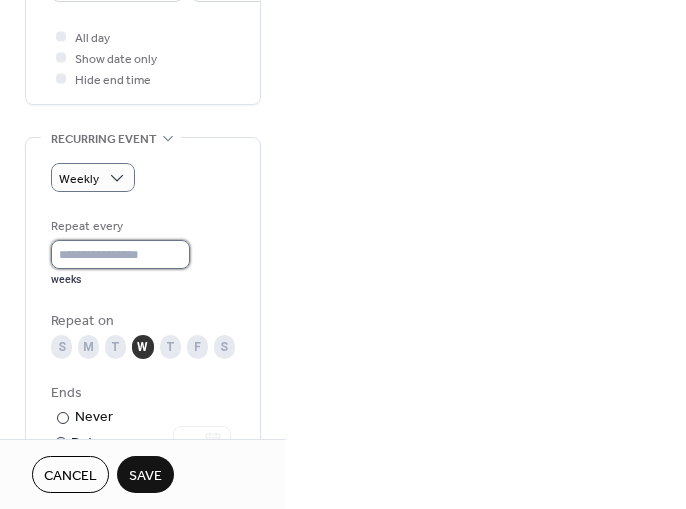 click on "*" at bounding box center (120, 254) 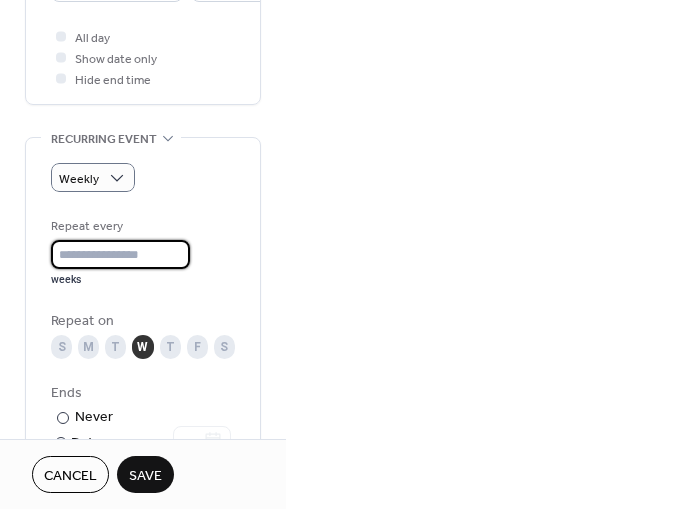 type on "*" 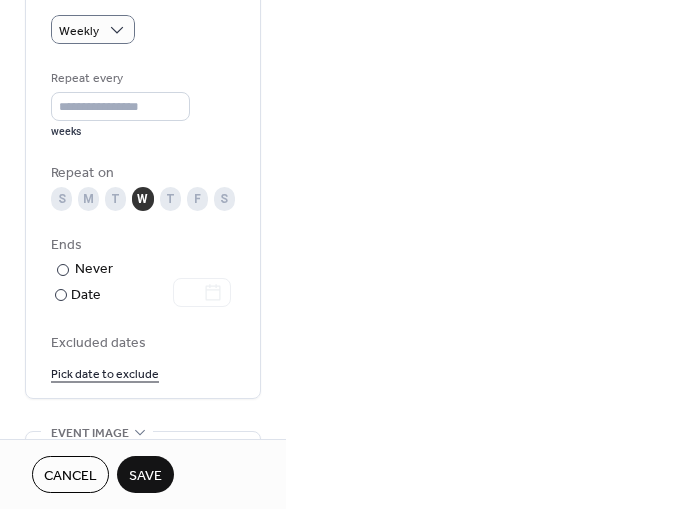 scroll, scrollTop: 987, scrollLeft: 0, axis: vertical 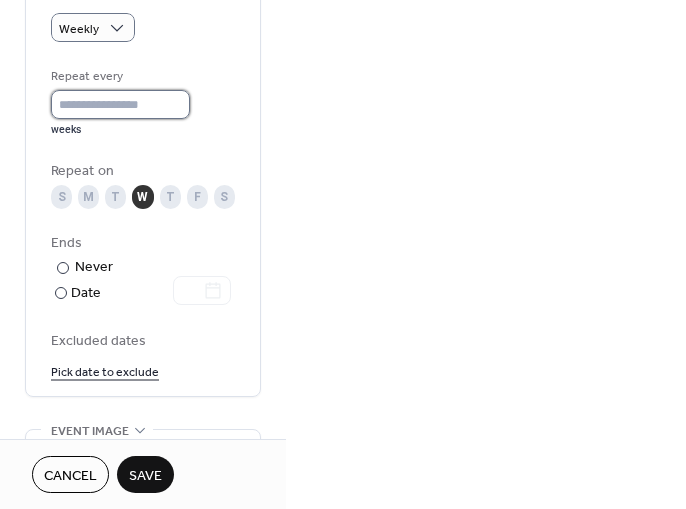 click on "*" at bounding box center (120, 104) 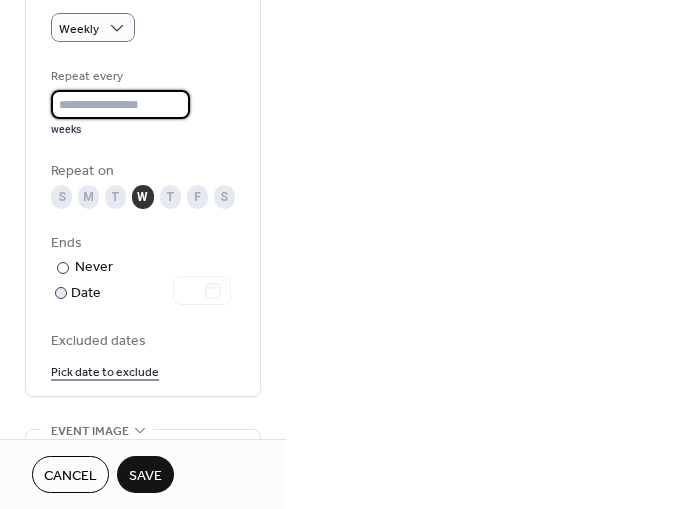 type on "*" 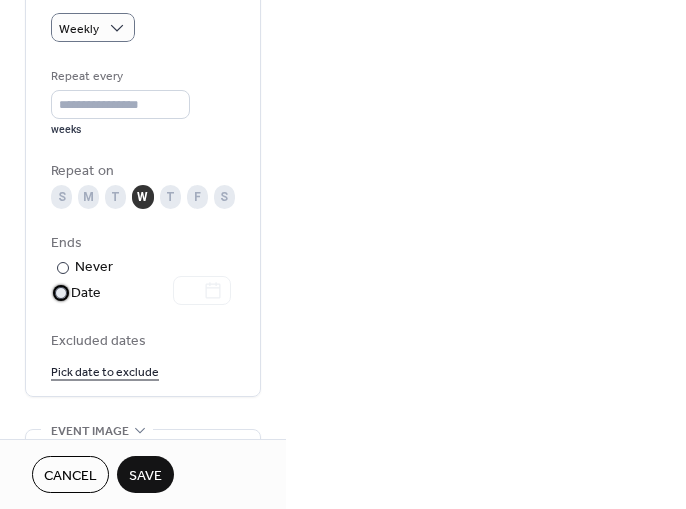 click at bounding box center (190, 292) 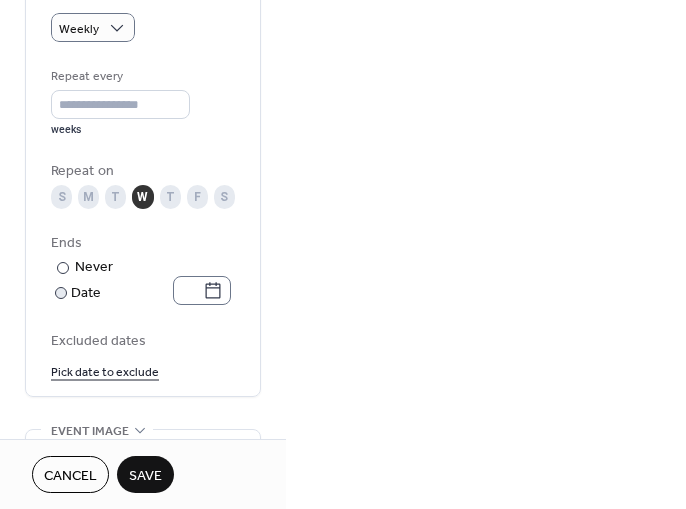 click 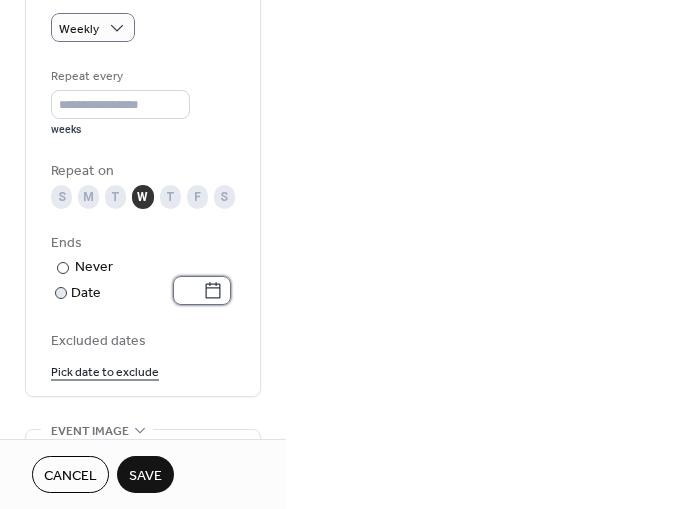 click at bounding box center (188, 290) 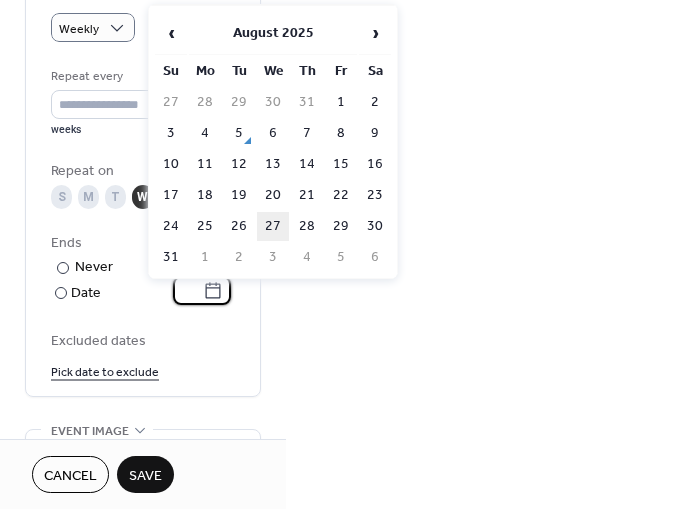 click on "27" at bounding box center [273, 226] 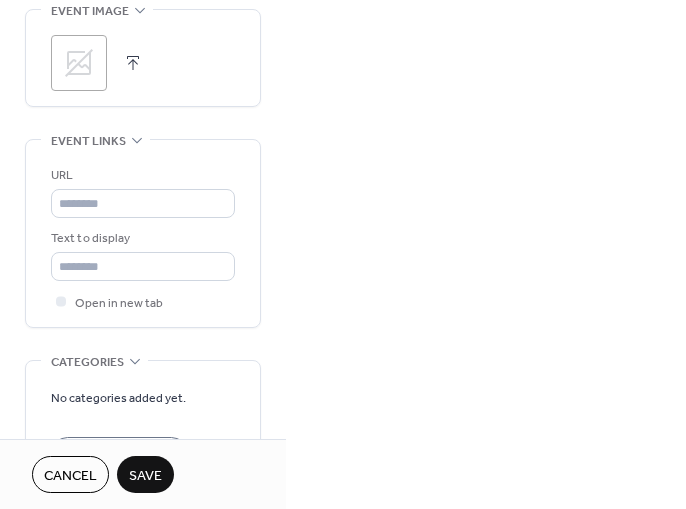 scroll, scrollTop: 1410, scrollLeft: 0, axis: vertical 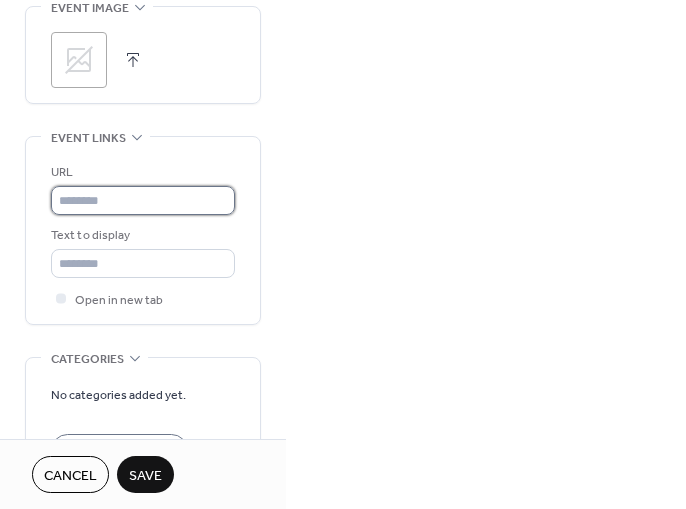 click at bounding box center (143, 200) 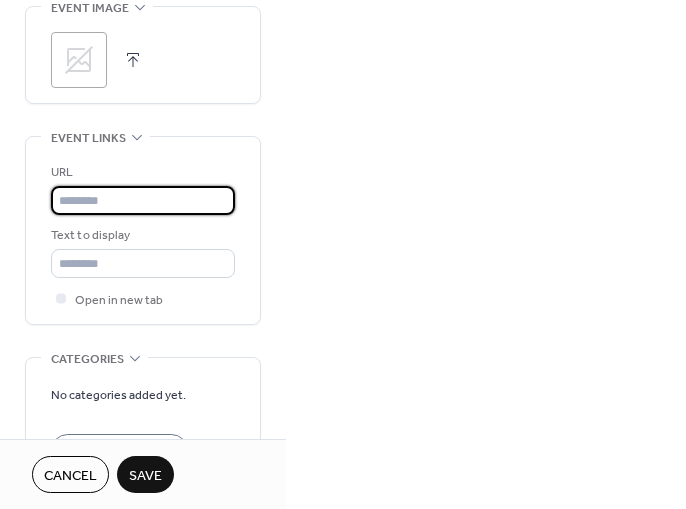 paste on "**********" 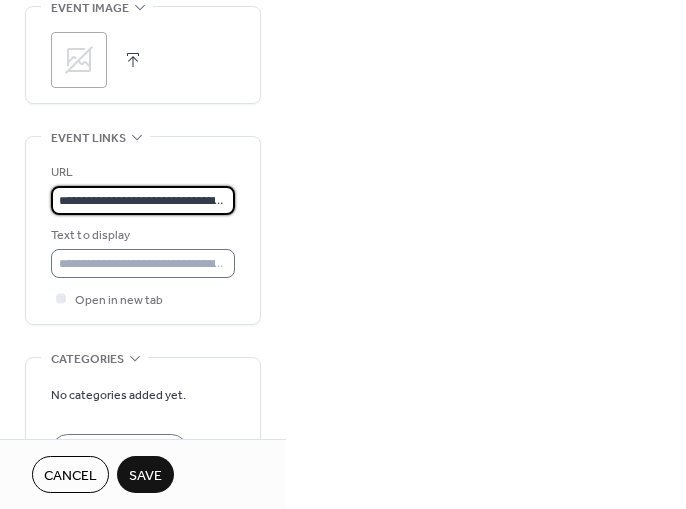 scroll, scrollTop: 0, scrollLeft: 73, axis: horizontal 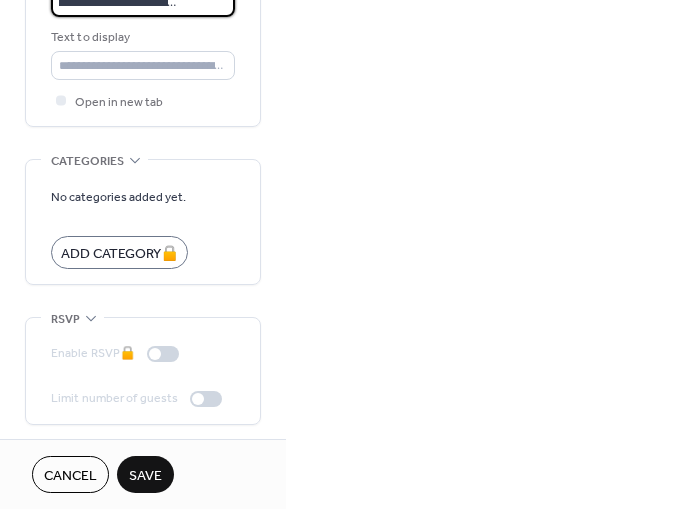 type on "**********" 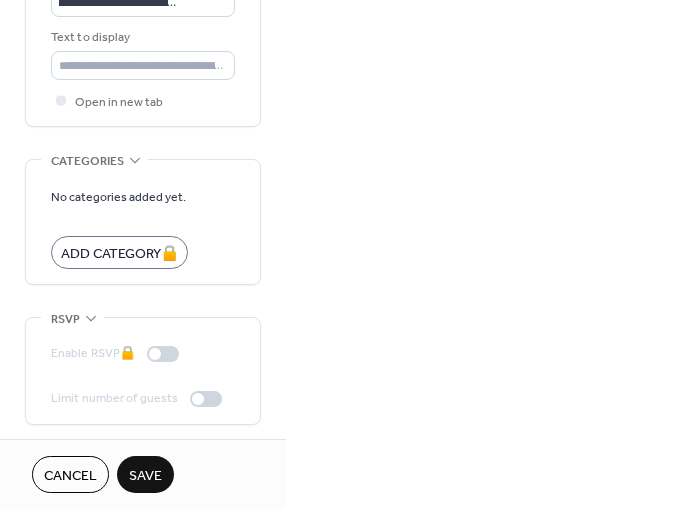 click on "Save" at bounding box center [145, 476] 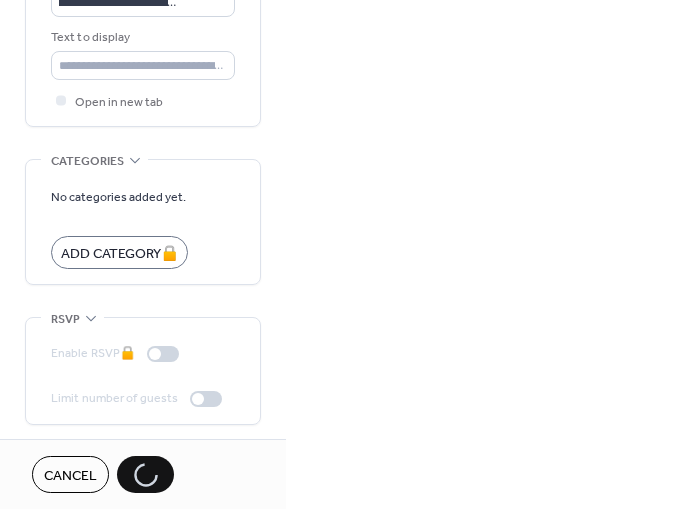 scroll, scrollTop: 0, scrollLeft: 0, axis: both 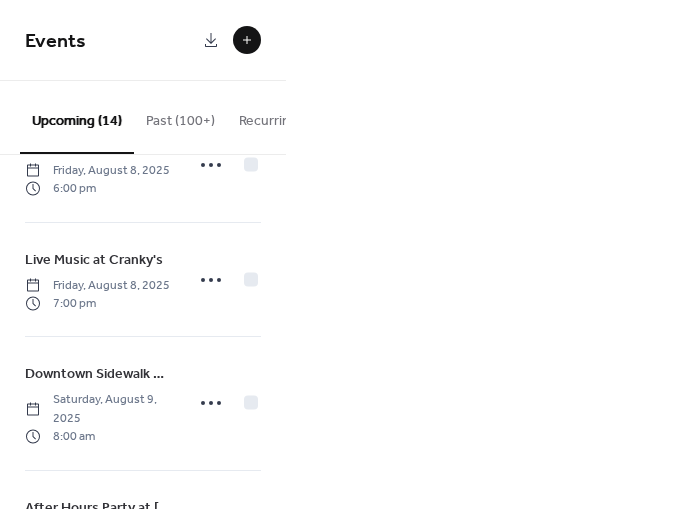 click on "Events Upcoming (14) Past (100+) Recurring (72) Submissions Happy Whale Canvas Class at [BUSINESS_NAME] Thursday, [MONTH] [DAY], [YEAR] [TIME] Family Date Night at [BUSINESS_NAME] Friday, [MONTH] [DAY], [YEAR] [TIME] Pilates + Infrared Heat with Vidya Yoga Friday, [MONTH] [DAY], [YEAR] [TIME] Live Music at Cranky's Friday, [MONTH] [DAY], [YEAR] [TIME] Downtown Sidewalk Sale Saturday, [MONTH] [DAY], [YEAR] [TIME] After Hours Party at Terrarium Plant Store Saturday, [MONTH] [DAY], [YEAR] [TIME] Booked for Lunch: "True Grit" Tuesday, [MONTH] [DAY], [YEAR] [TIME] Panel and Discussion at Spark Plaza Wednesday, [MONTH] [DAY], [YEAR] [TIME] Panel and Discussion at Spark Plaza Wednesday, [MONTH] [DAY], [YEAR] [TIME] Finer Points: Cursive Interactive Workshop Wednesday, [MONTH] [DAY], [YEAR] [TIME] Lavender Fields Canvas Class at [BUSINESS_NAME] Thursday, [MONTH] [DAY], [YEAR] [TIME] Ladies' Night at [BUSINESS_NAME] Friday, [MONTH] [DAY], [YEAR] [TIME] Quilting 101 at The [CITY] Public Library Tuesday, [MONTH] [DAY], [YEAR] [TIME] Umoja Festival Saturday, [MONTH] [DAY], [YEAR] [TIME] 5 1" at bounding box center [343, 254] 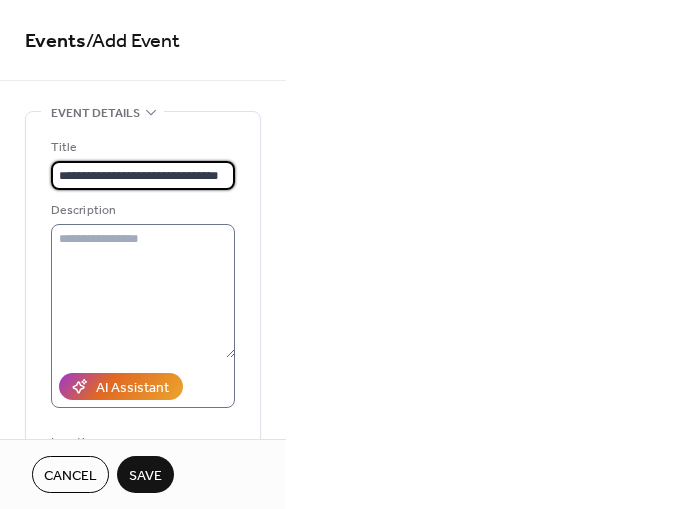 type on "**********" 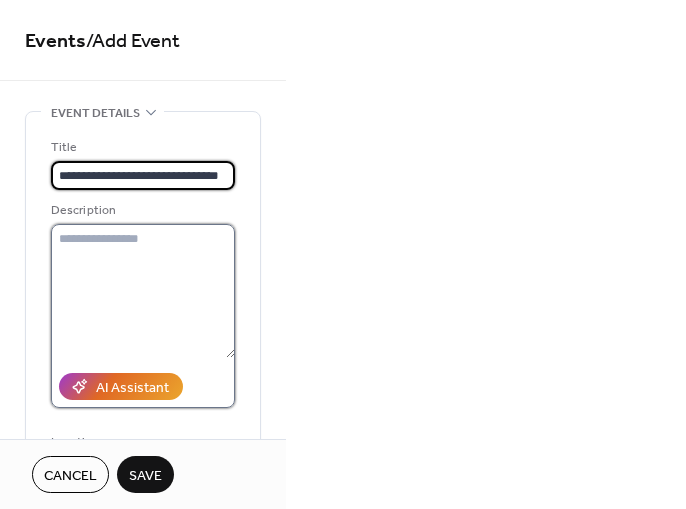 click at bounding box center (143, 291) 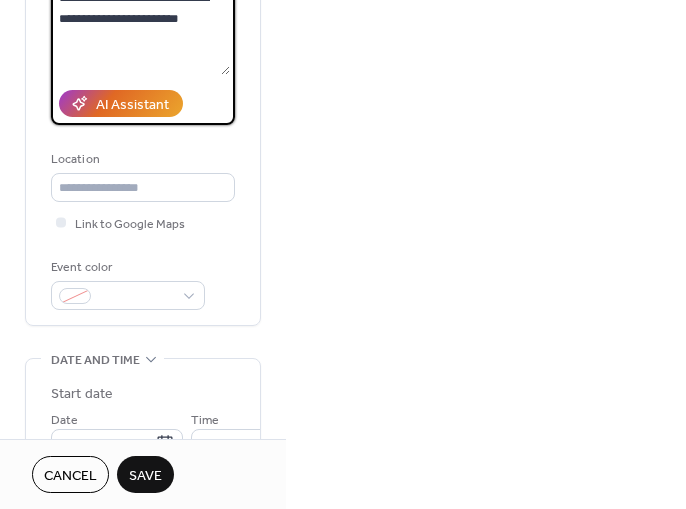 scroll, scrollTop: 285, scrollLeft: 0, axis: vertical 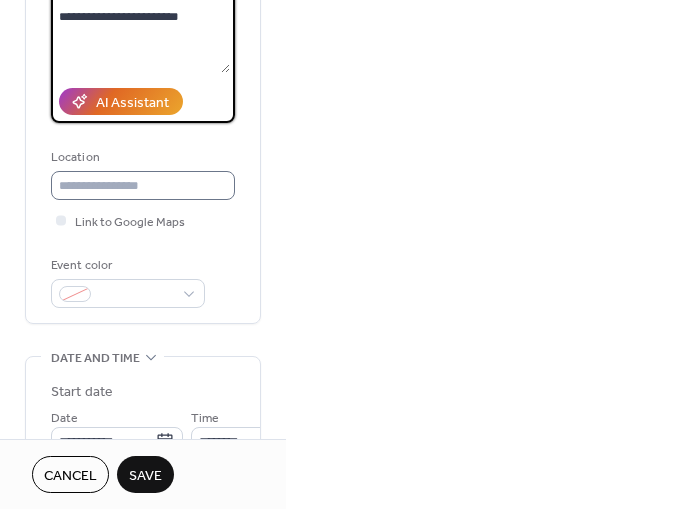 type on "**********" 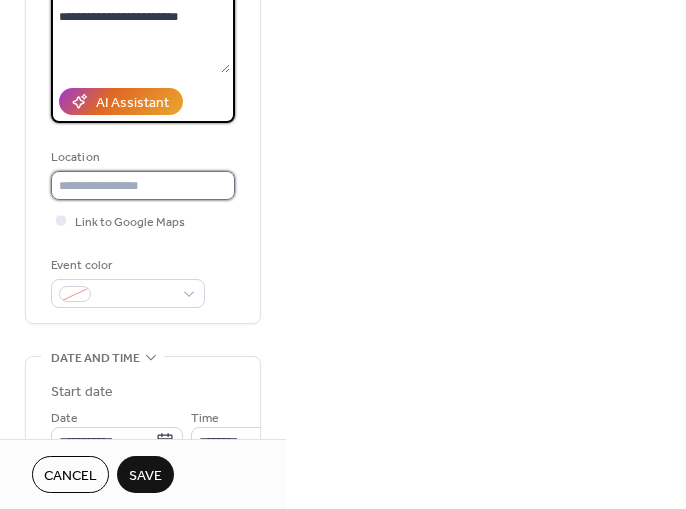 click at bounding box center (143, 185) 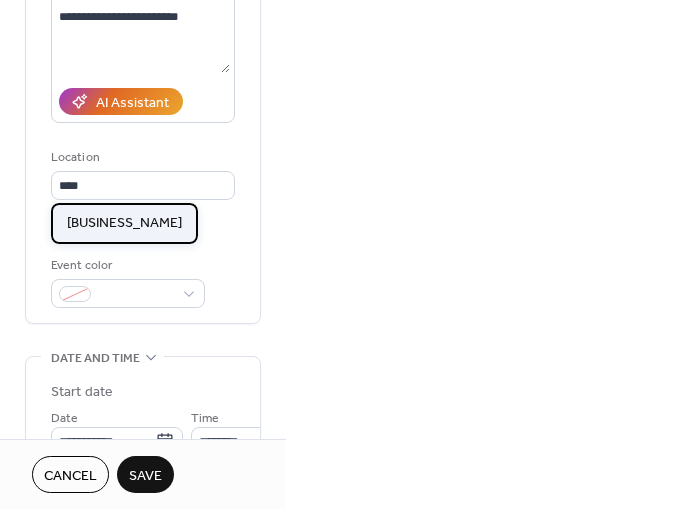 click on "[BUSINESS_NAME]" at bounding box center [124, 223] 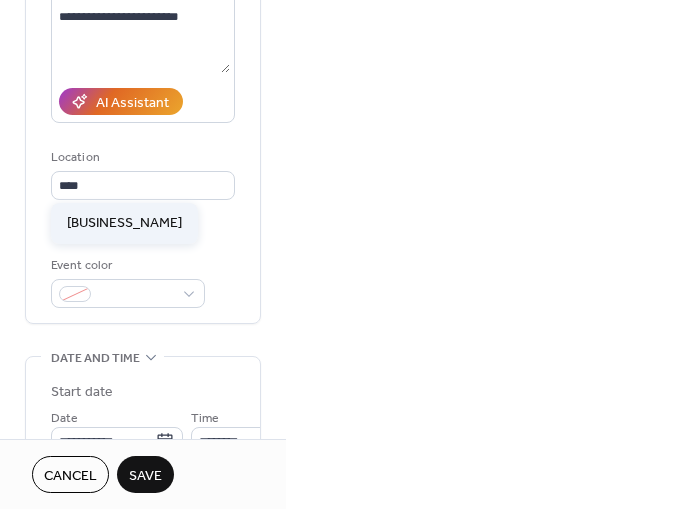 type on "**********" 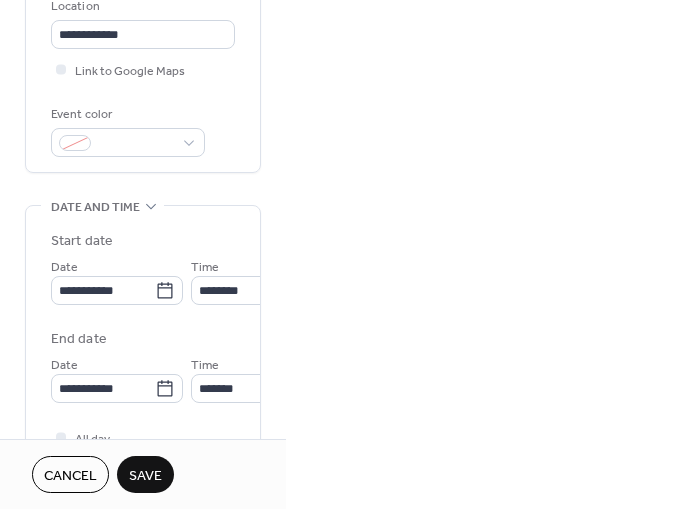 scroll, scrollTop: 452, scrollLeft: 0, axis: vertical 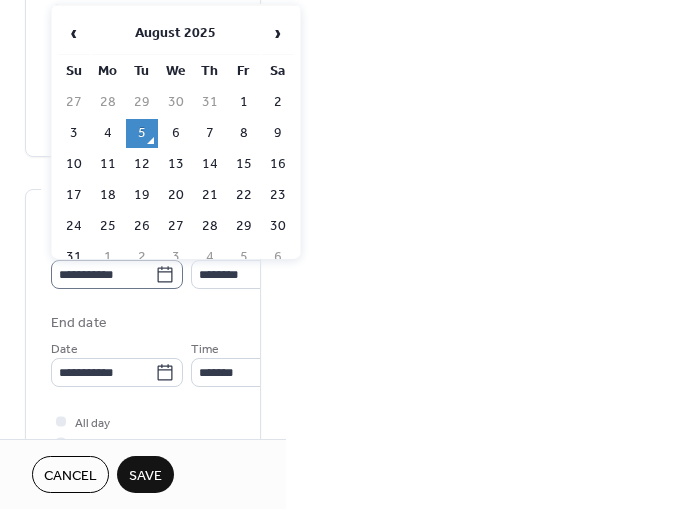 click 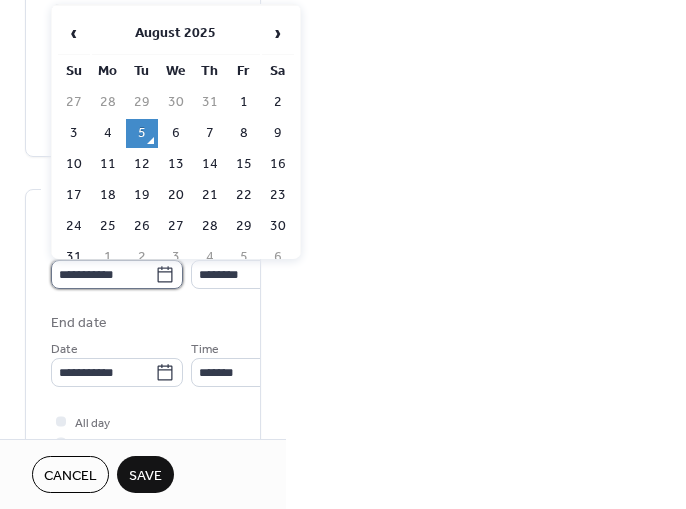 click on "**********" at bounding box center (103, 274) 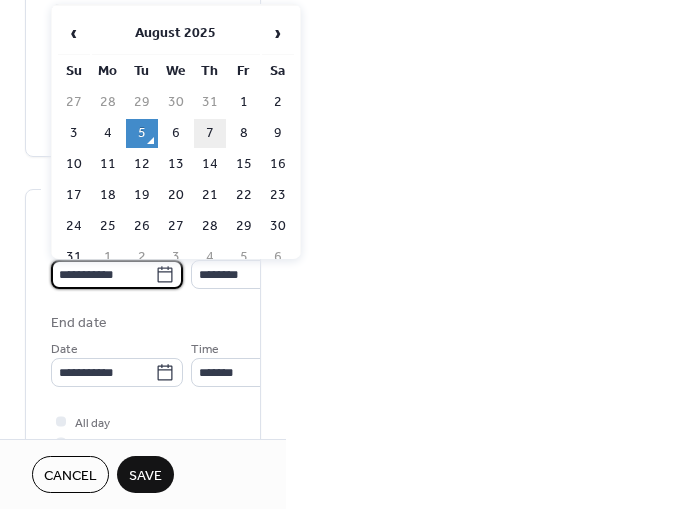 click on "7" at bounding box center (210, 133) 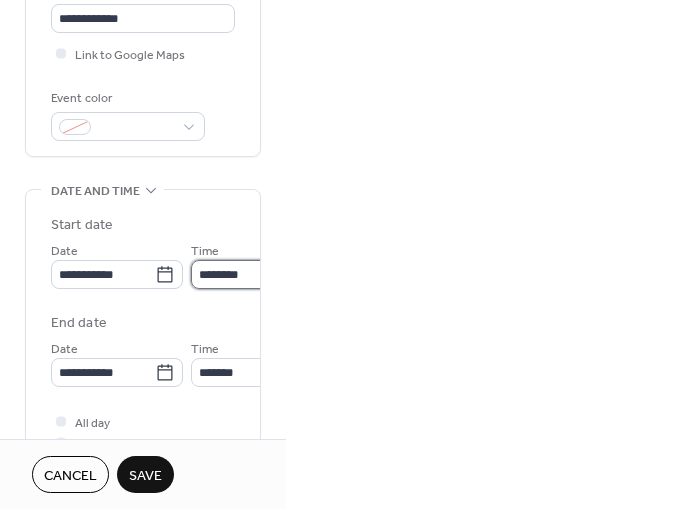 click on "********" at bounding box center [246, 274] 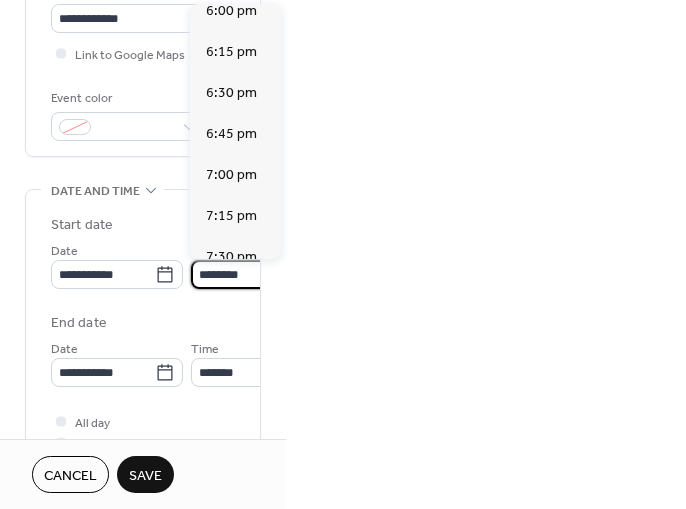 scroll, scrollTop: 2966, scrollLeft: 0, axis: vertical 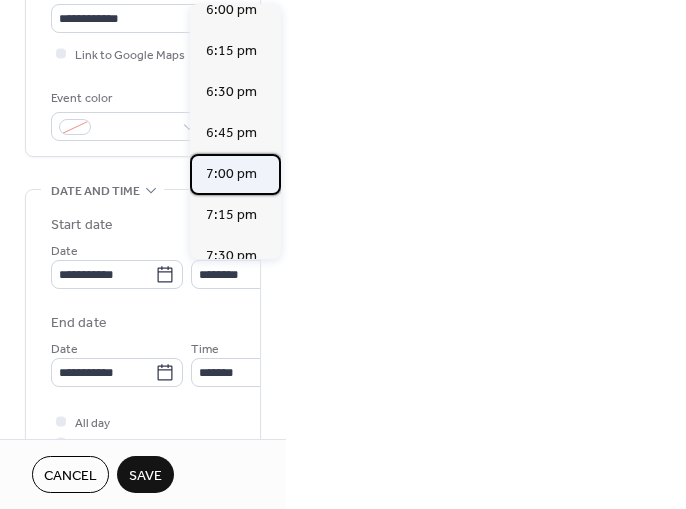 click on "7:00 pm" at bounding box center [231, 174] 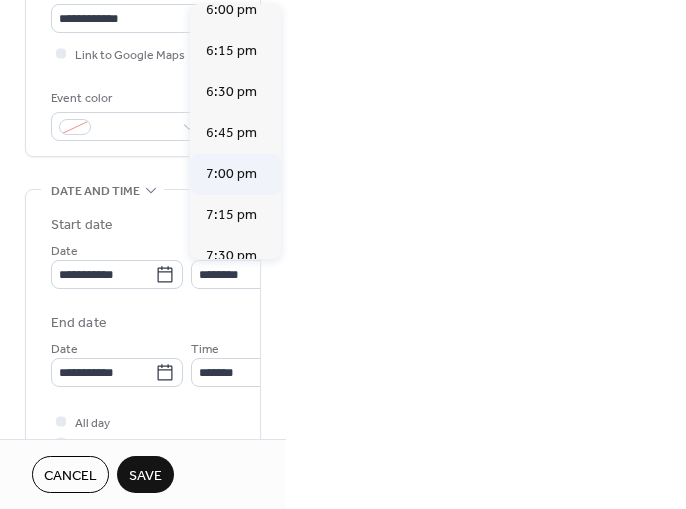 type on "*******" 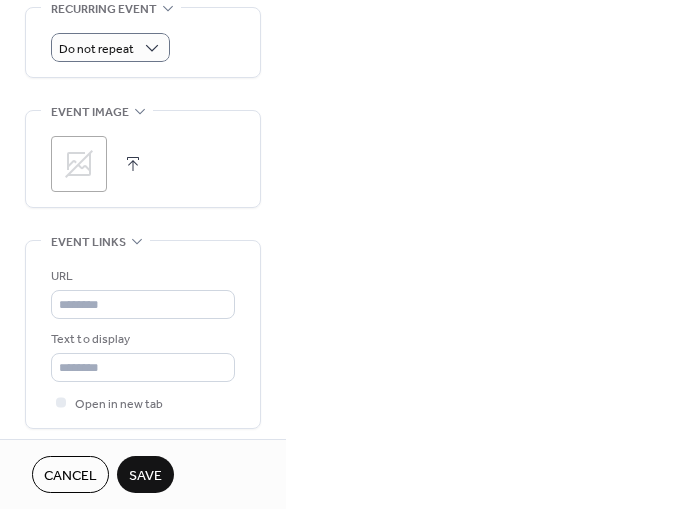 scroll, scrollTop: 979, scrollLeft: 0, axis: vertical 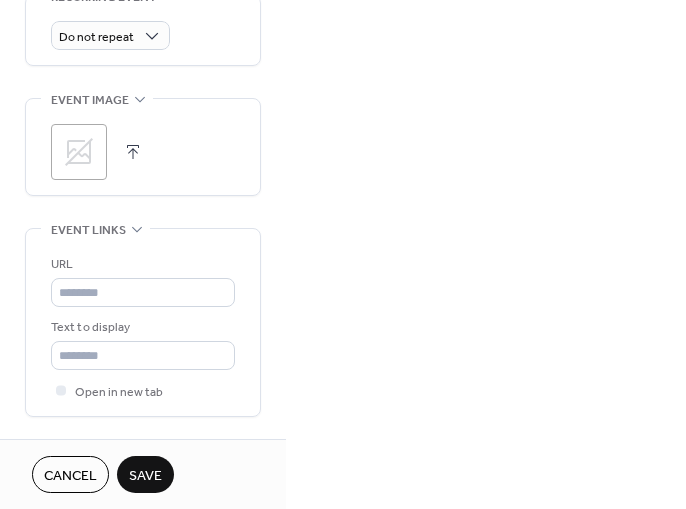 click on "**********" at bounding box center [343, 254] 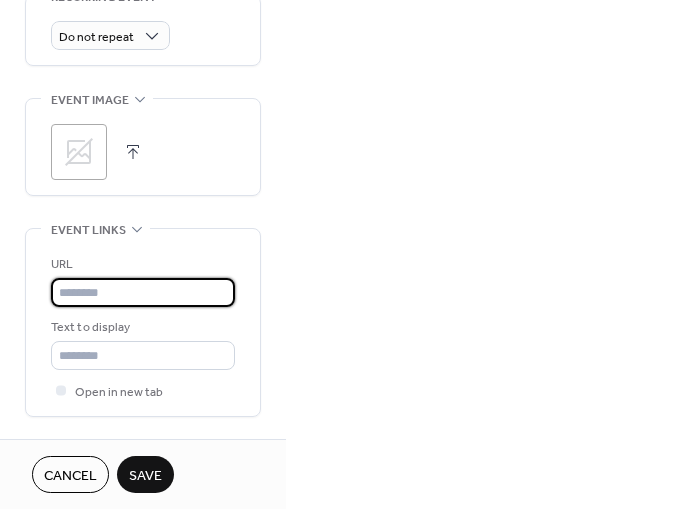 click at bounding box center (143, 292) 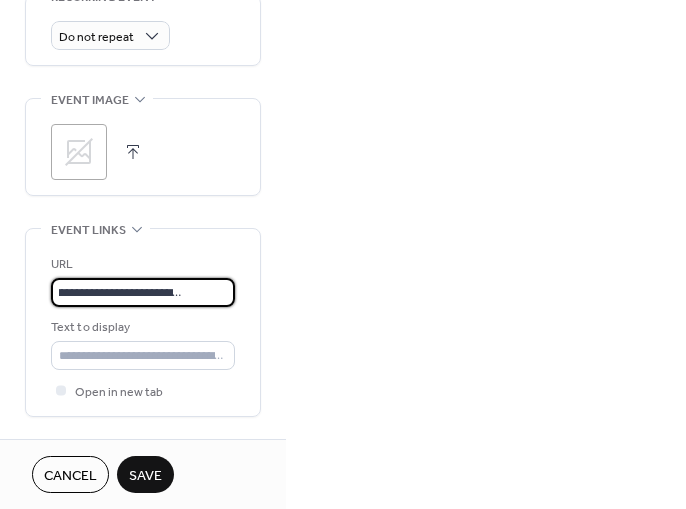 scroll, scrollTop: 0, scrollLeft: 92, axis: horizontal 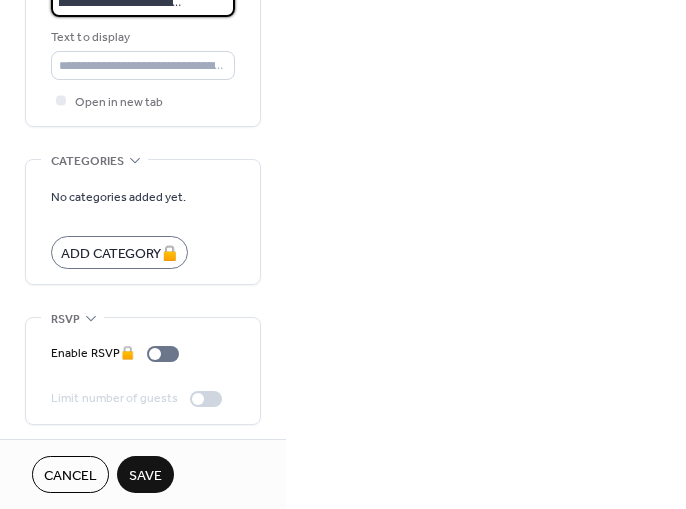 type on "**********" 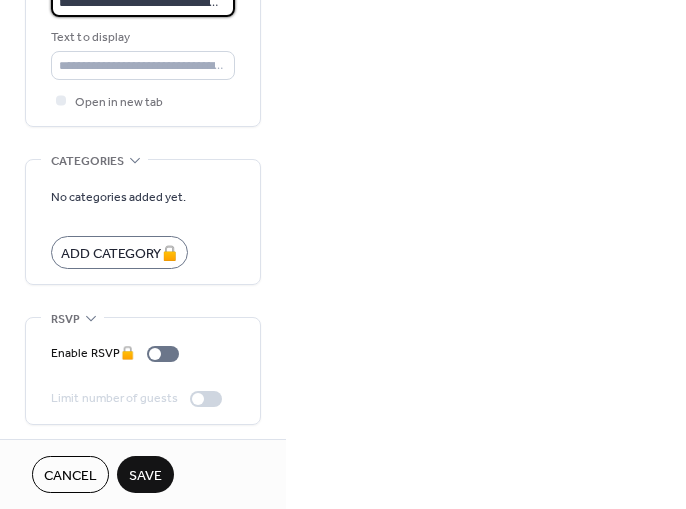 click on "Save" at bounding box center (145, 476) 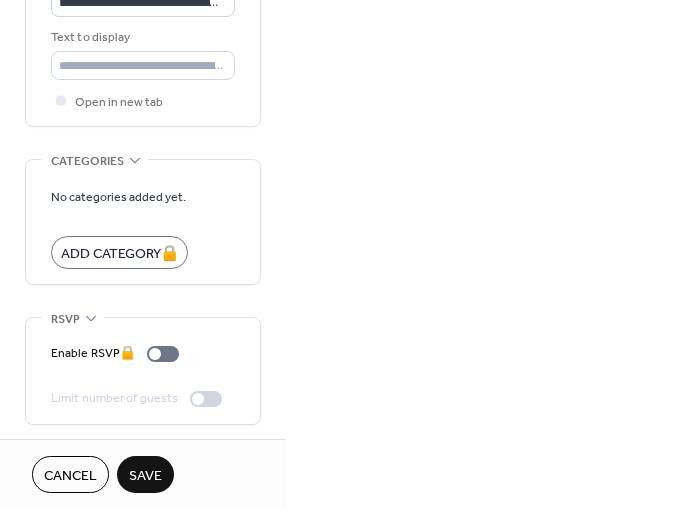click on "**********" at bounding box center (343, 254) 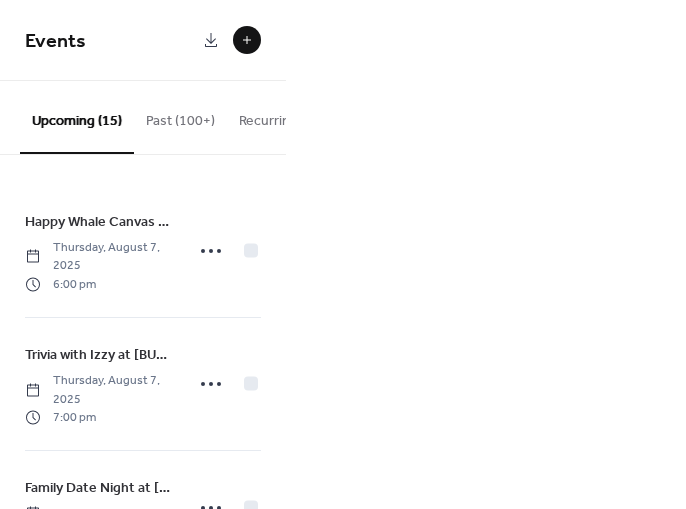 click at bounding box center [247, 40] 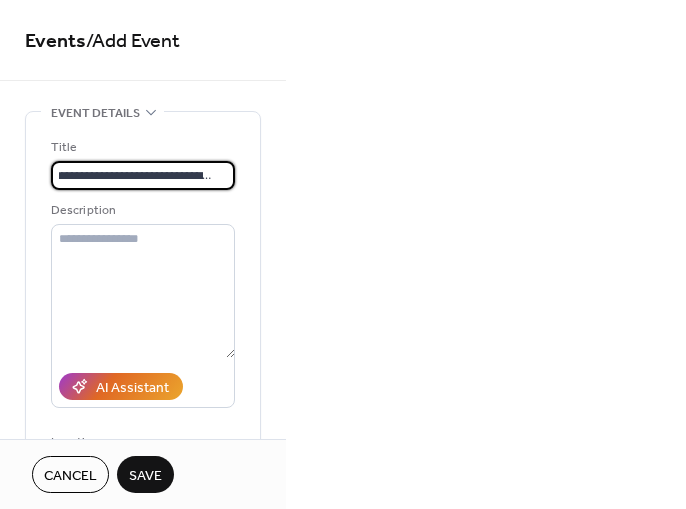 scroll, scrollTop: 0, scrollLeft: 26, axis: horizontal 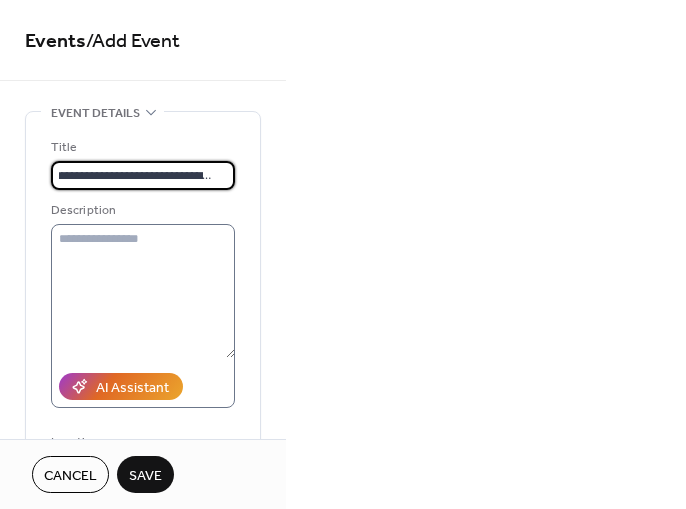 type on "**********" 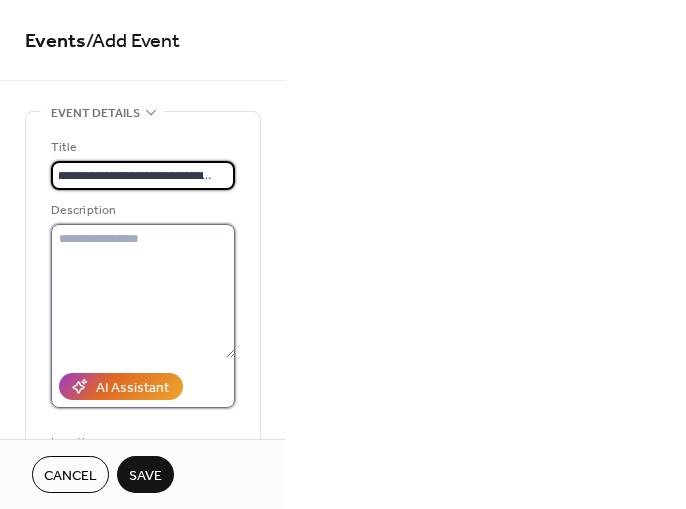scroll, scrollTop: 0, scrollLeft: 0, axis: both 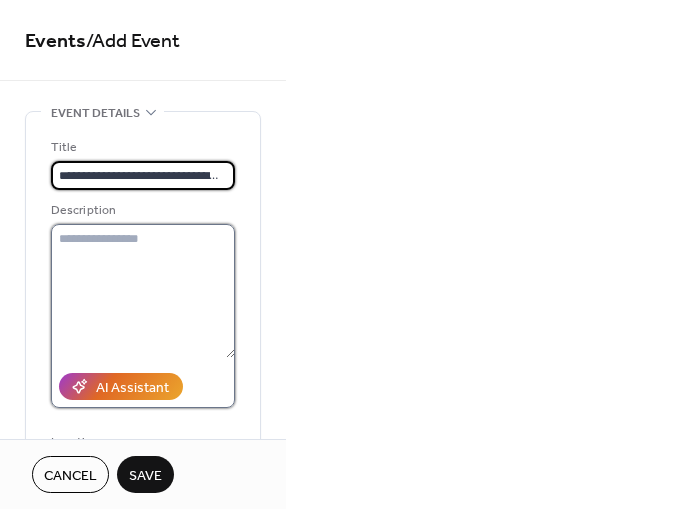 click at bounding box center [143, 291] 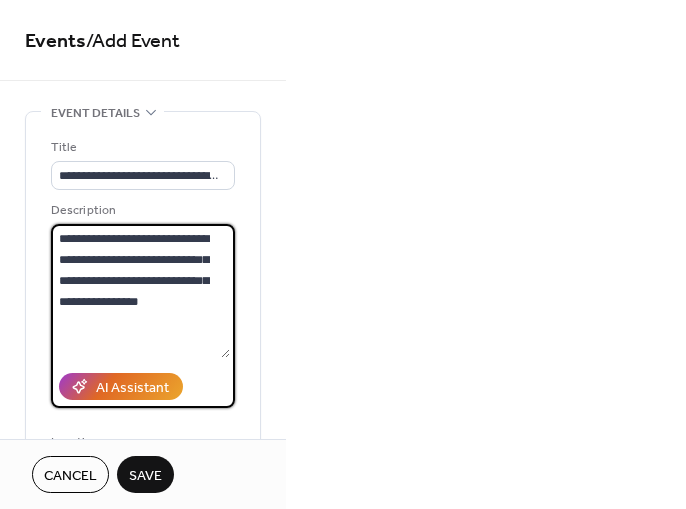 click on "**********" at bounding box center (140, 291) 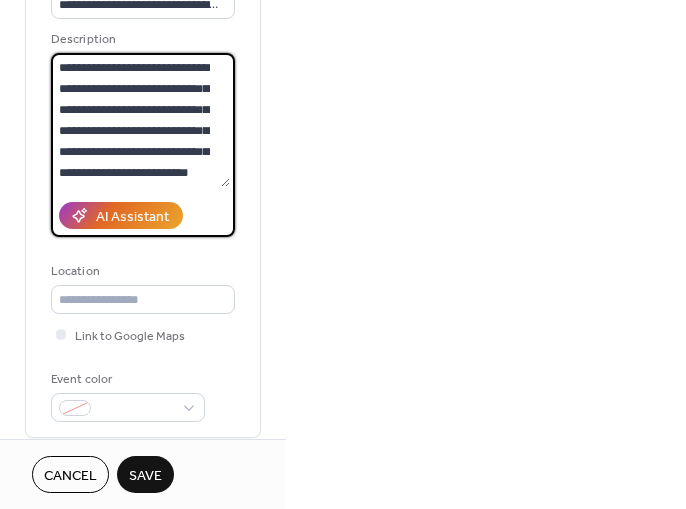 scroll, scrollTop: 172, scrollLeft: 0, axis: vertical 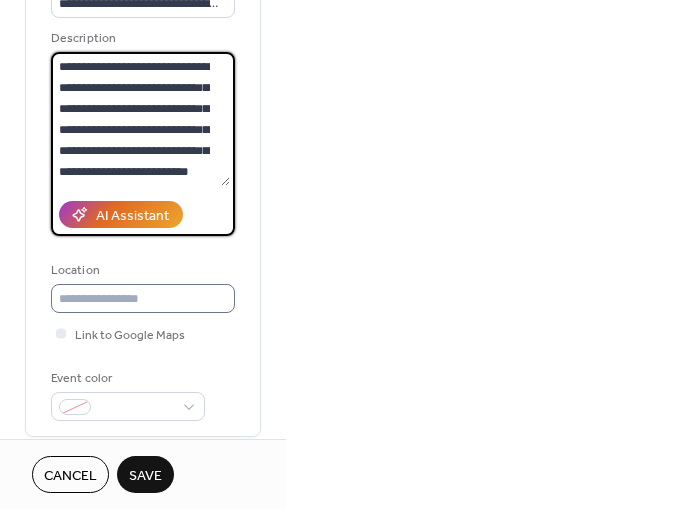 type on "**********" 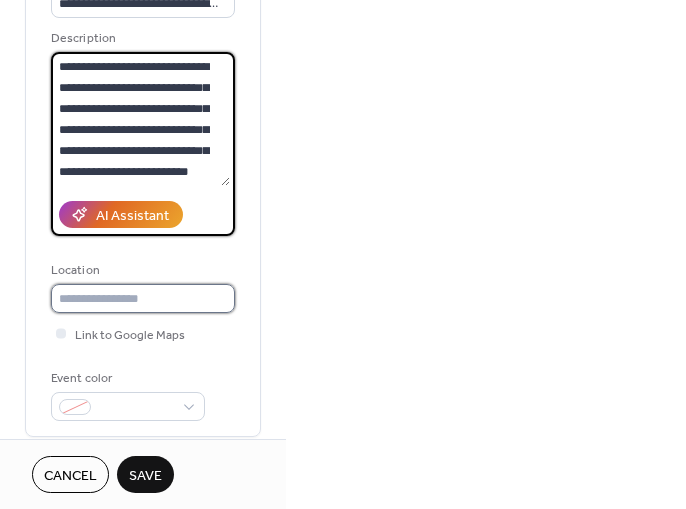 click at bounding box center [143, 298] 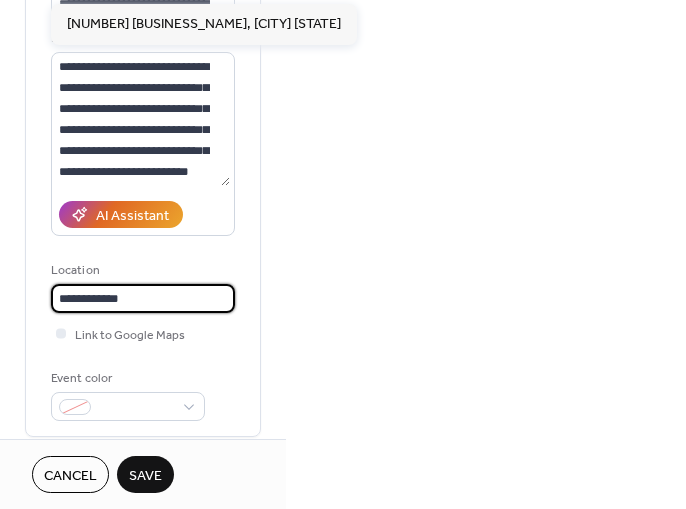 scroll, scrollTop: 0, scrollLeft: 0, axis: both 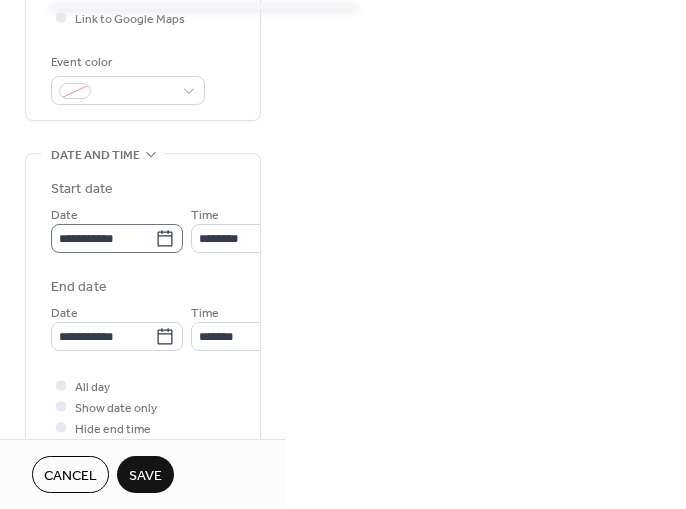 type on "**********" 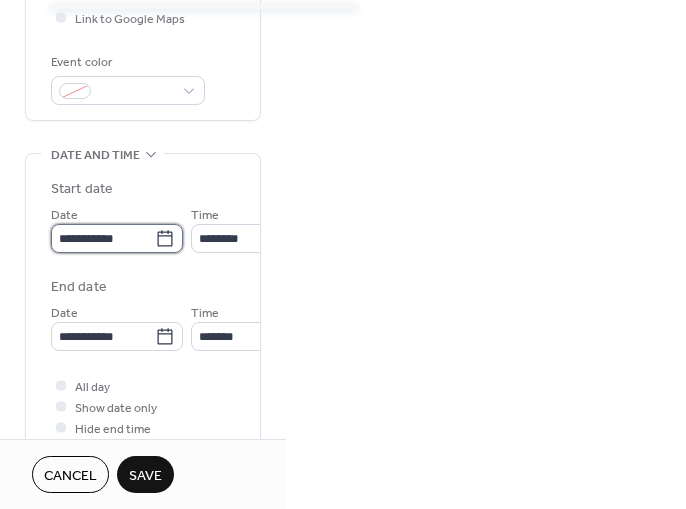 click on "**********" at bounding box center (103, 238) 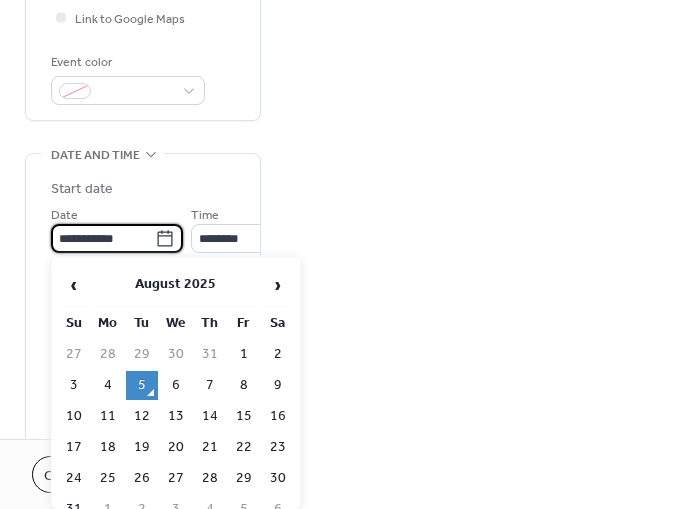 scroll, scrollTop: 0, scrollLeft: 0, axis: both 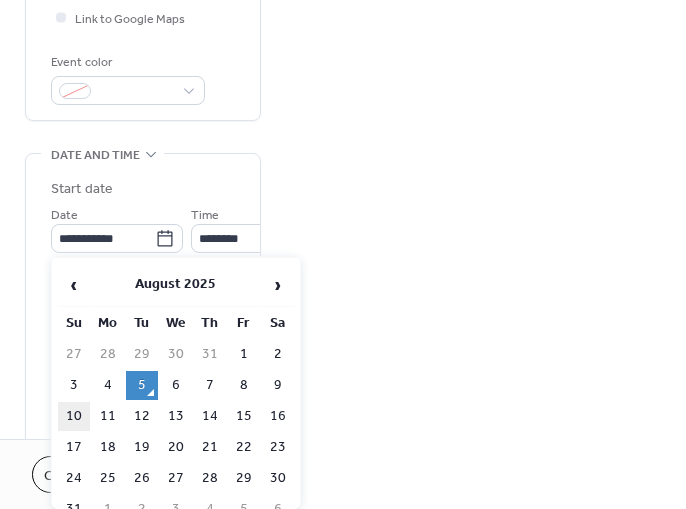 click on "10" at bounding box center [74, 416] 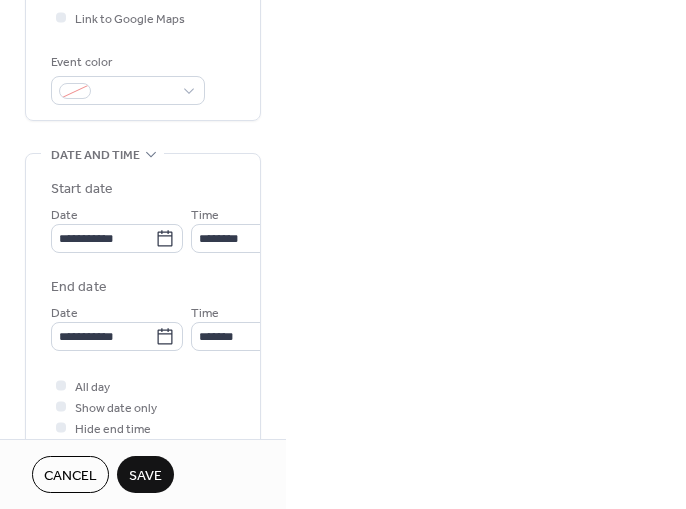click on "**********" at bounding box center [343, 254] 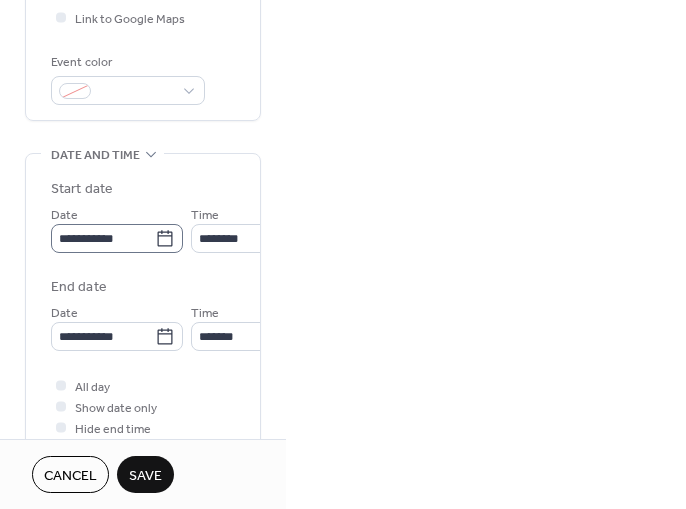 scroll, scrollTop: 0, scrollLeft: 0, axis: both 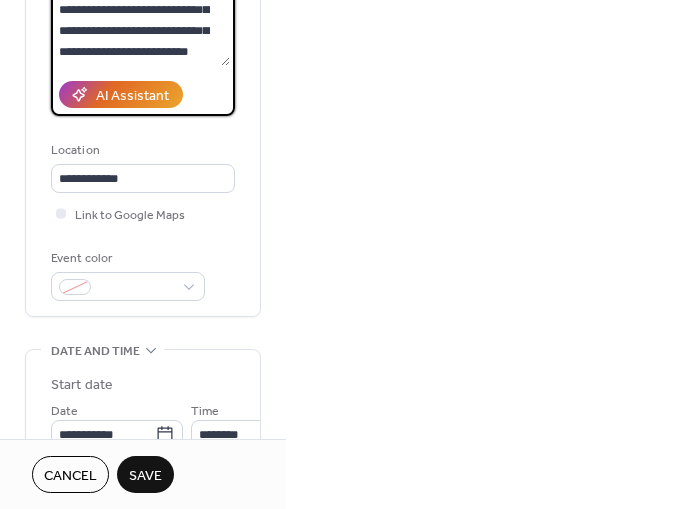 click on "**********" at bounding box center [140, -1] 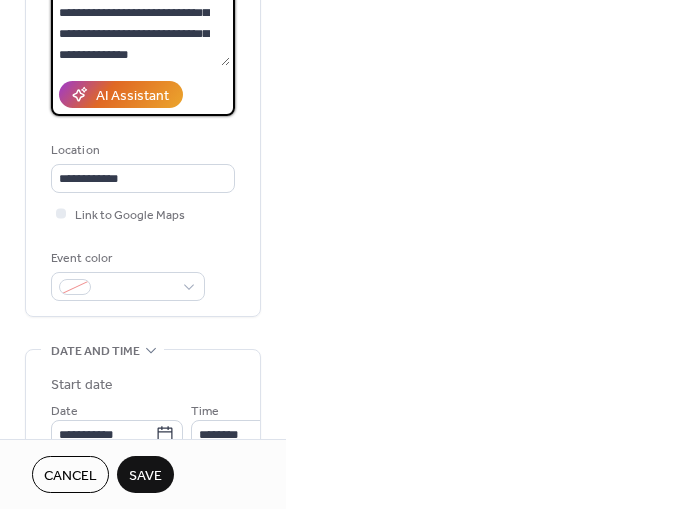 scroll, scrollTop: 39, scrollLeft: 0, axis: vertical 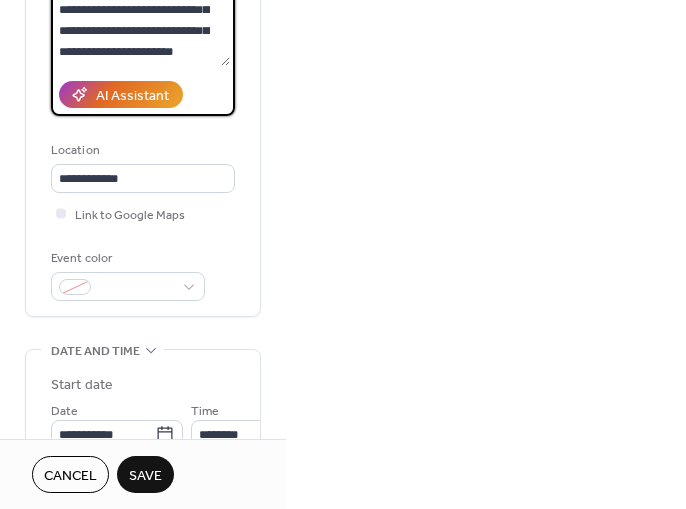 type on "**********" 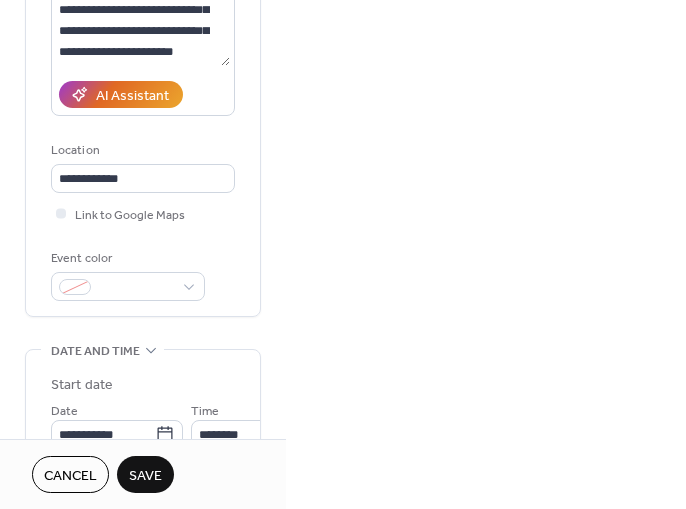 click on "**********" at bounding box center (343, 254) 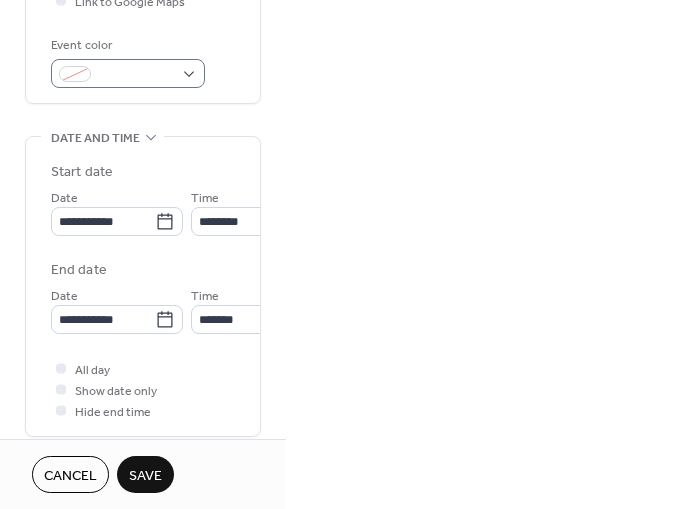 scroll, scrollTop: 511, scrollLeft: 0, axis: vertical 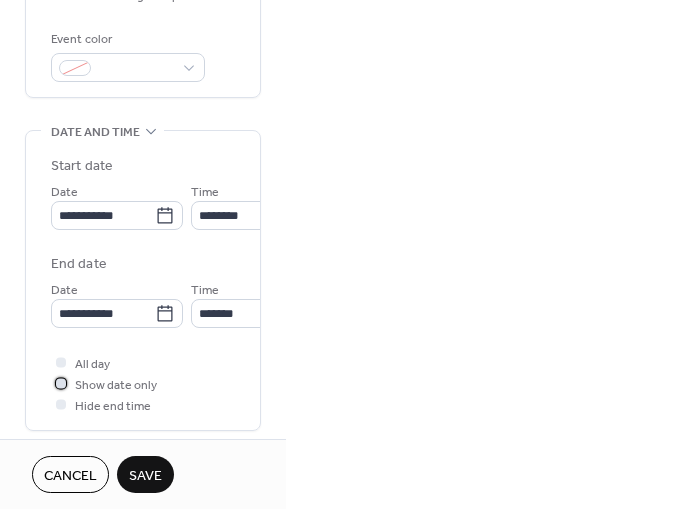 click at bounding box center (61, 383) 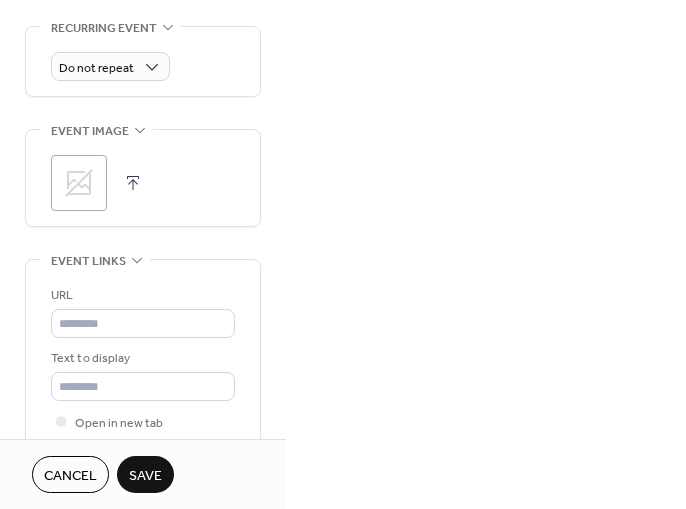 scroll, scrollTop: 952, scrollLeft: 0, axis: vertical 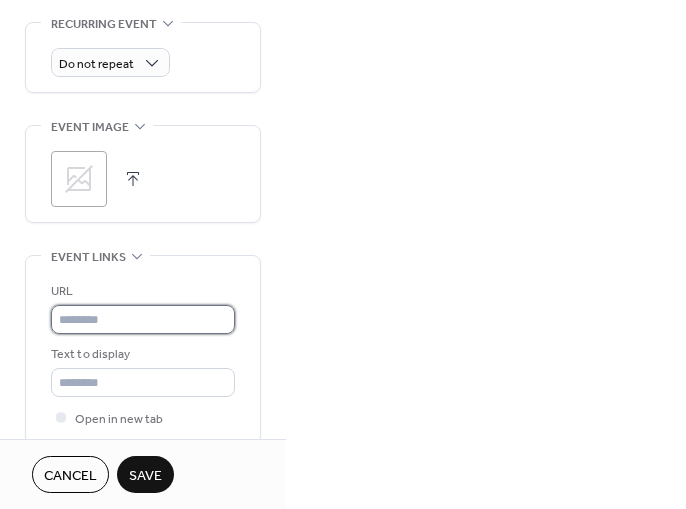 click at bounding box center (143, 319) 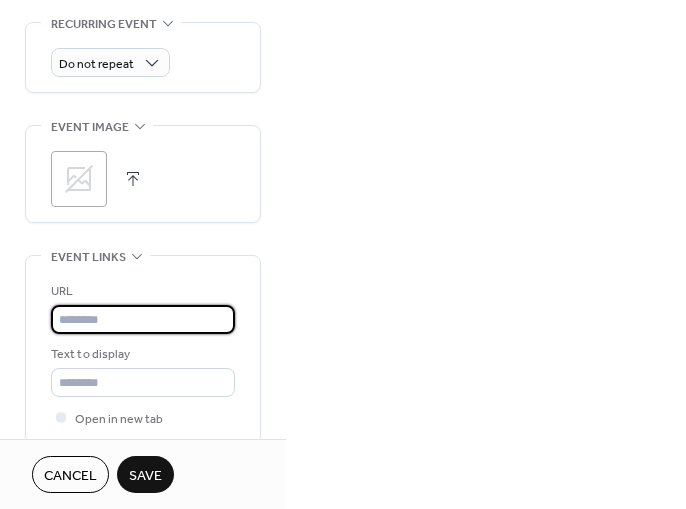 paste on "**********" 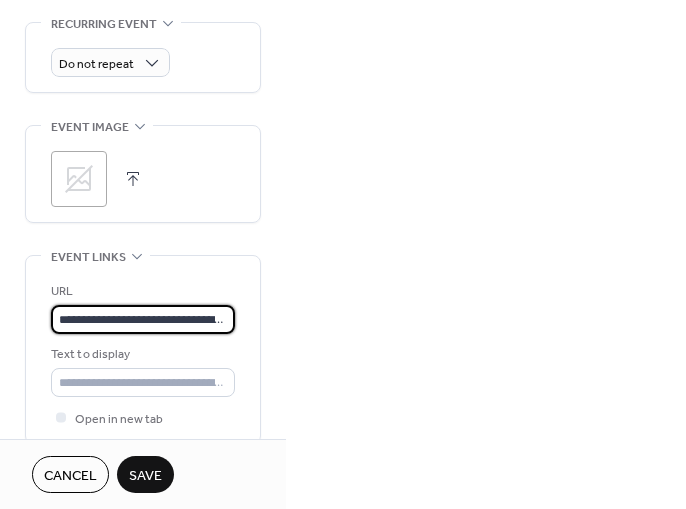 scroll, scrollTop: 0, scrollLeft: 1206, axis: horizontal 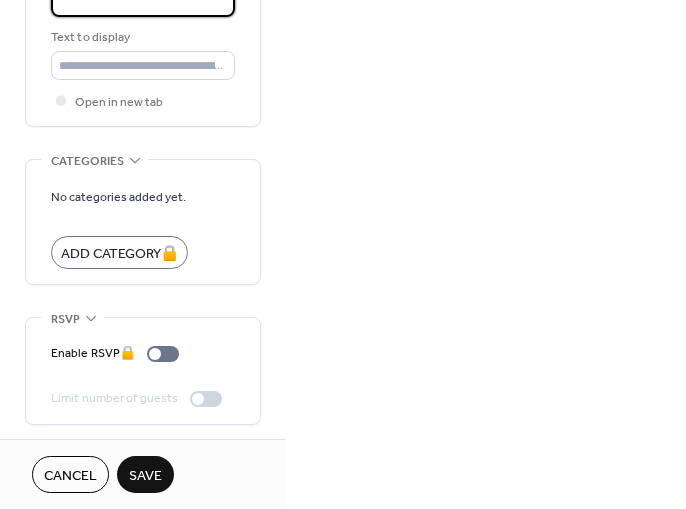 type on "**********" 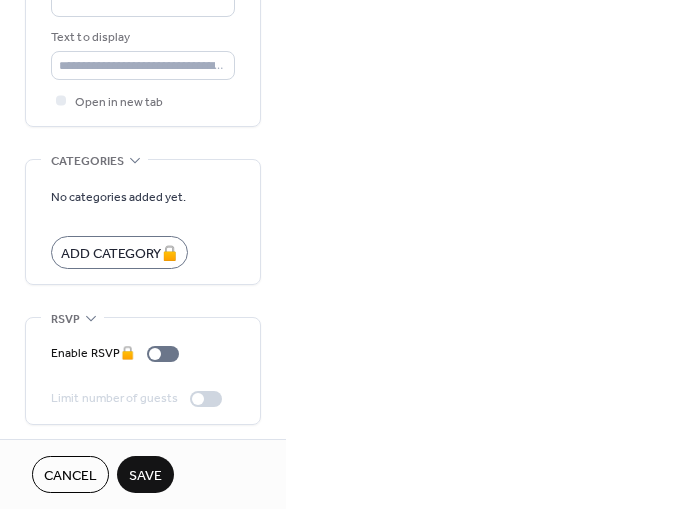 click on "Save" at bounding box center [145, 476] 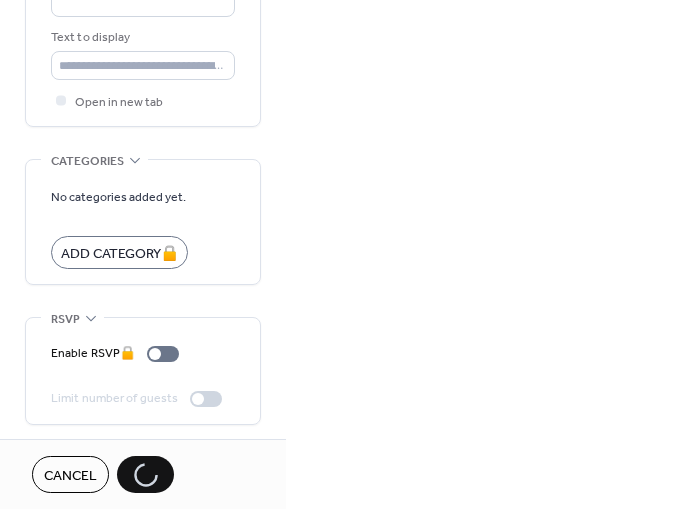 scroll, scrollTop: 0, scrollLeft: 0, axis: both 